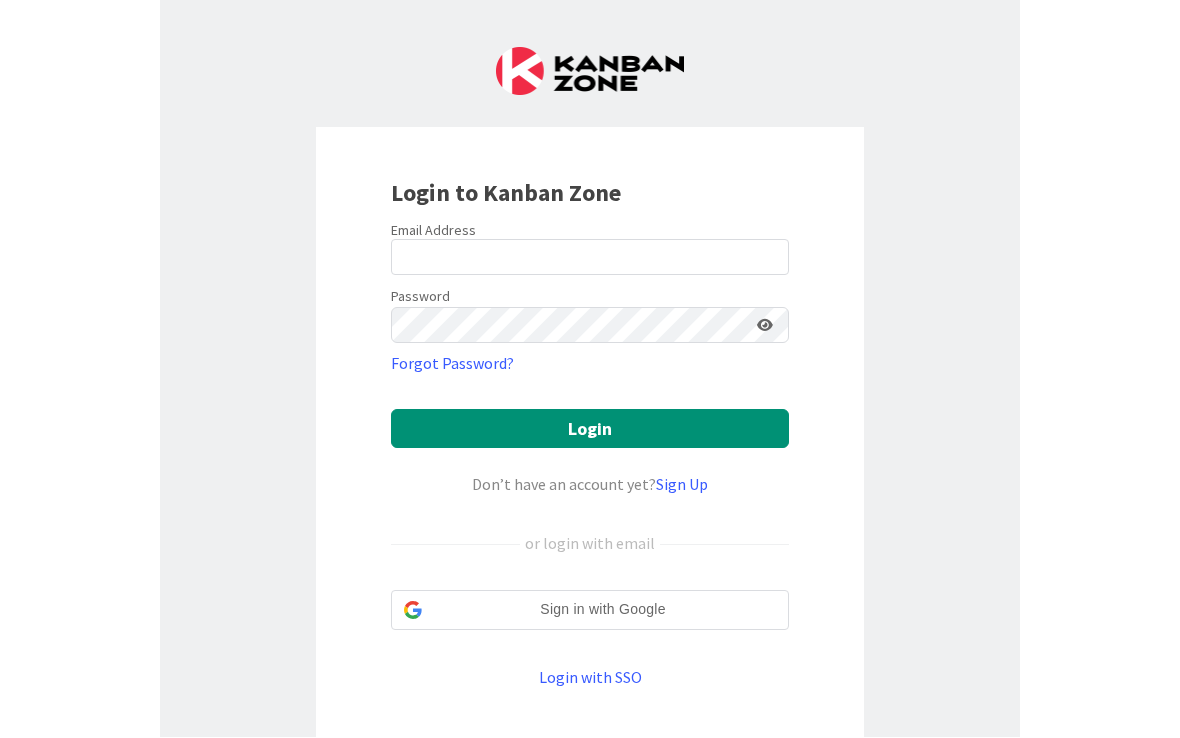 scroll, scrollTop: 0, scrollLeft: 0, axis: both 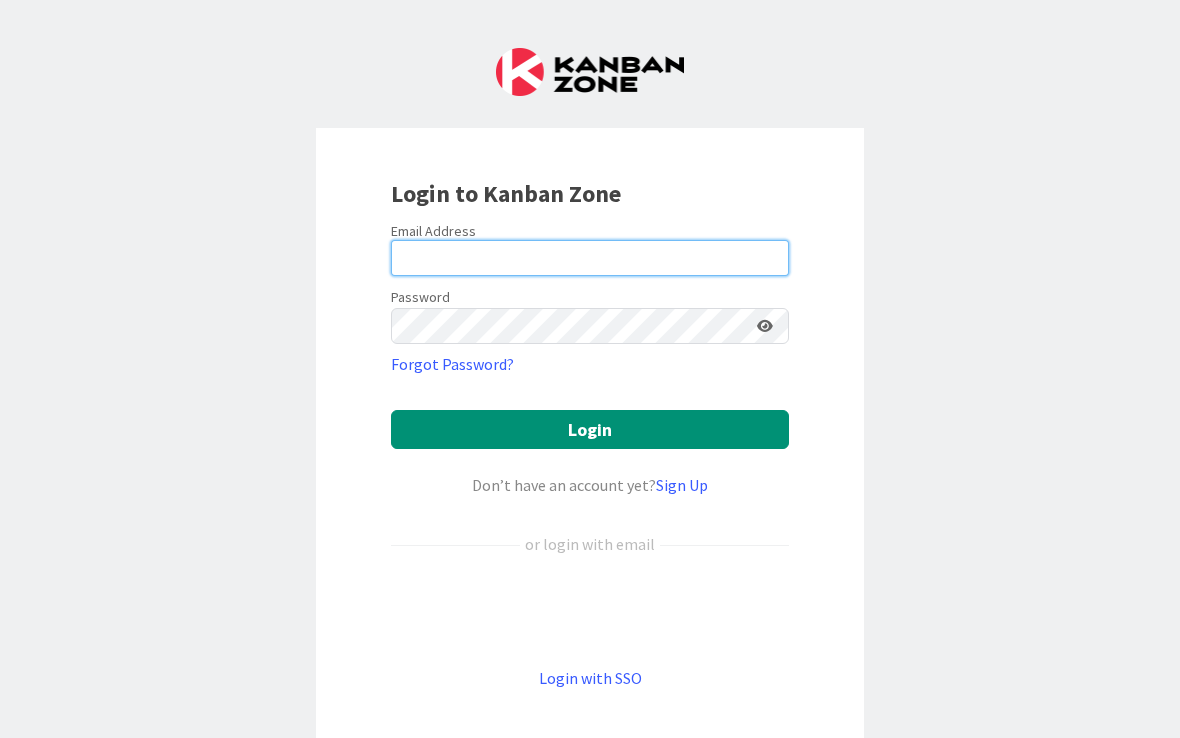 click at bounding box center [590, 258] 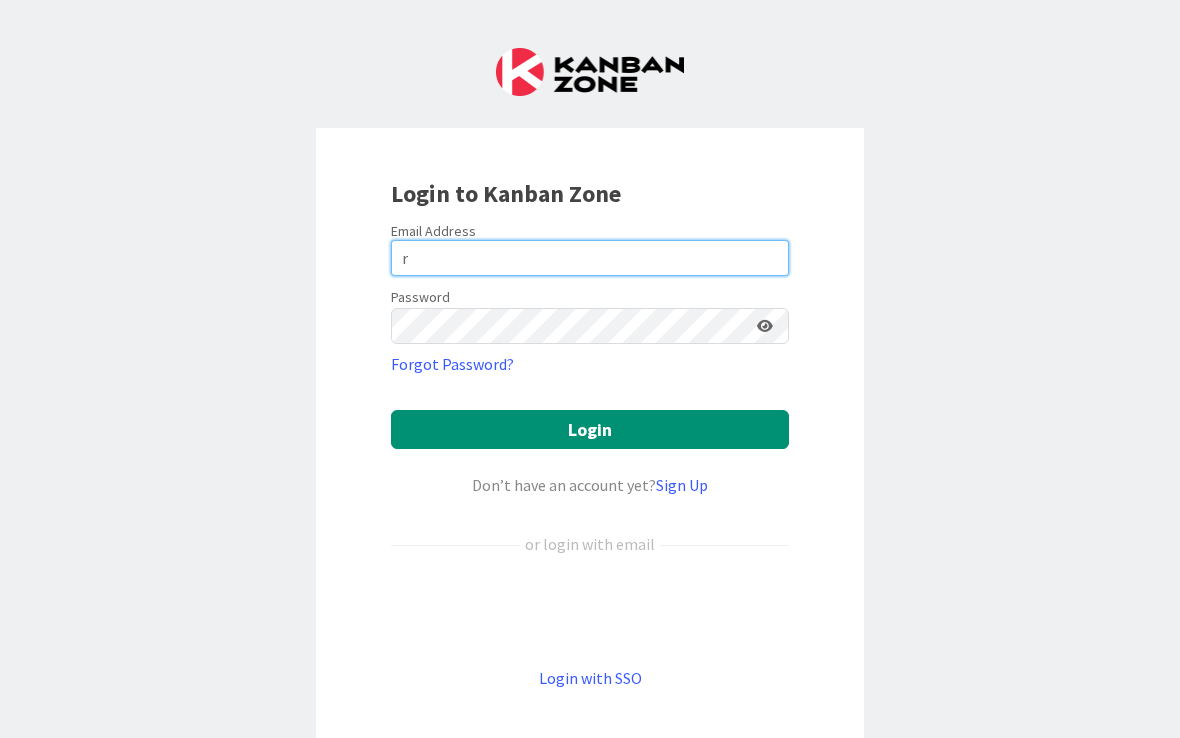 type on "[EMAIL]@[DOMAIN]" 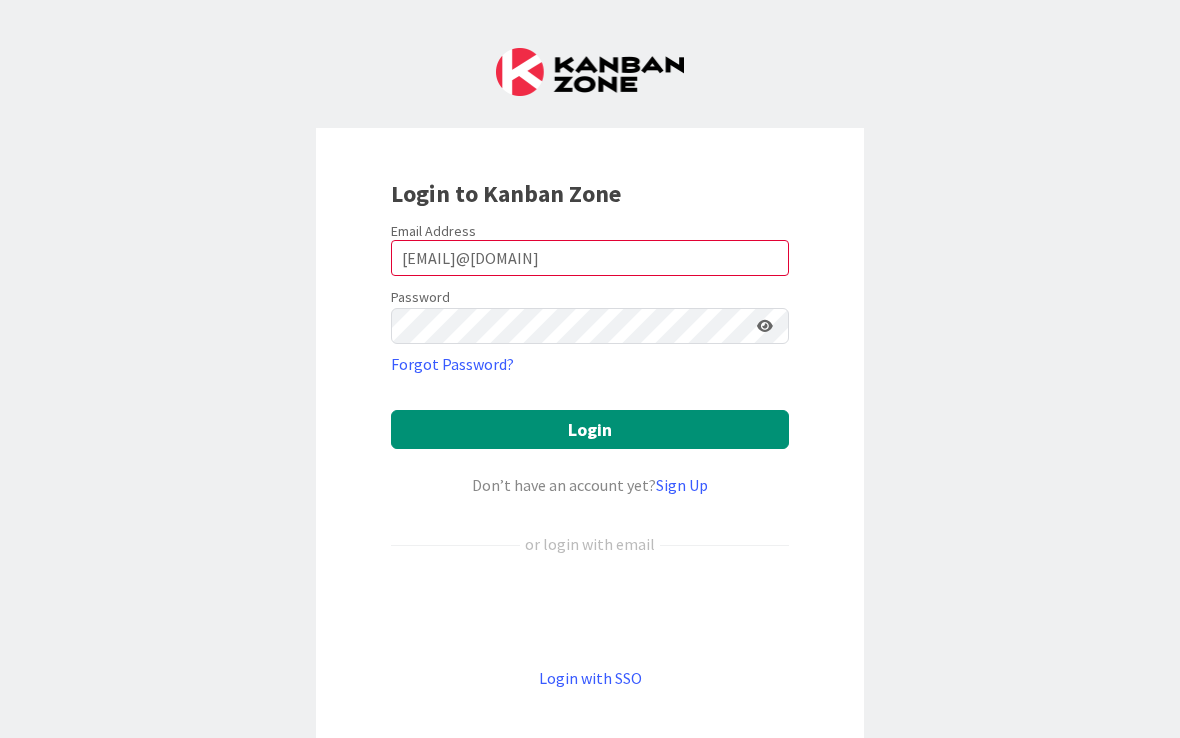 click on "Login" at bounding box center (590, 429) 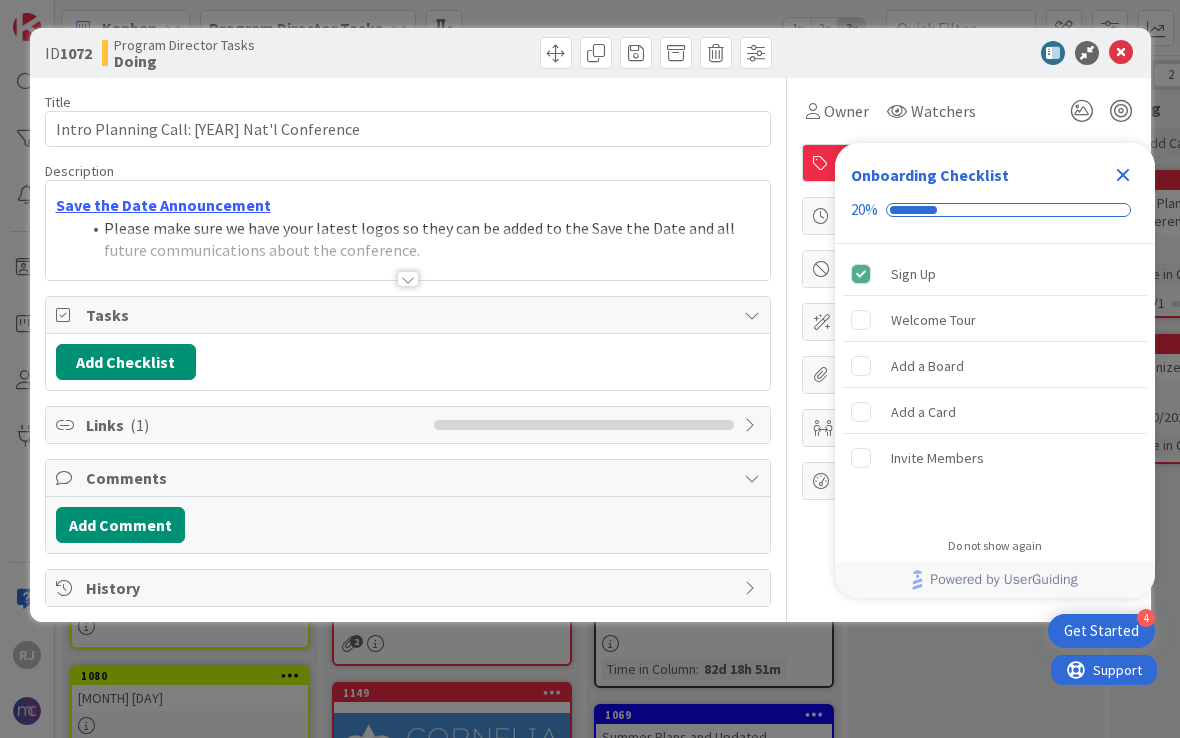 scroll, scrollTop: 0, scrollLeft: 0, axis: both 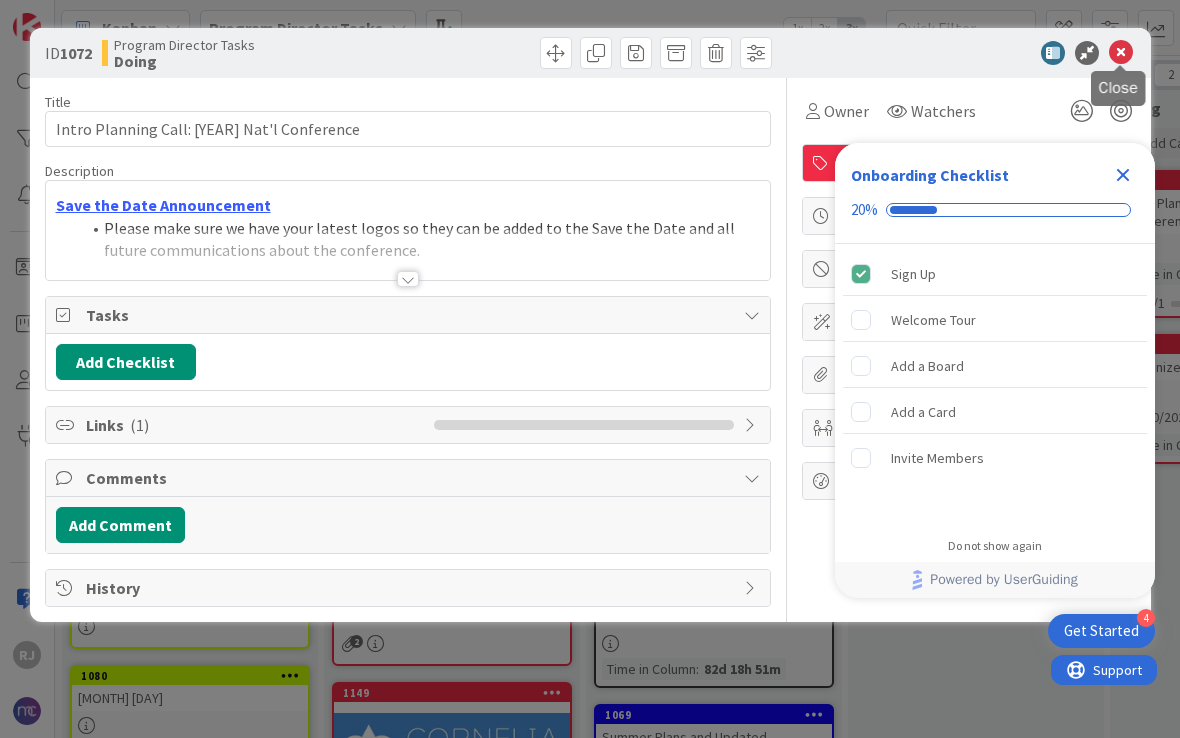 click at bounding box center [1121, 53] 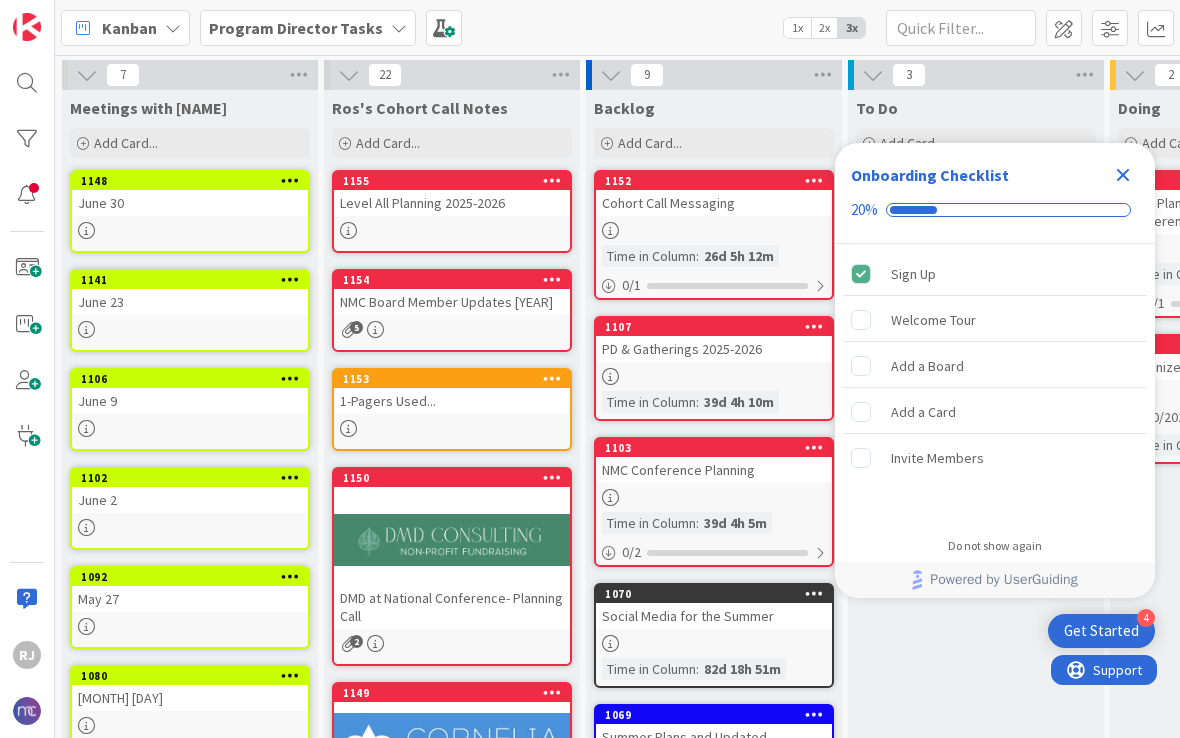 scroll, scrollTop: 0, scrollLeft: 0, axis: both 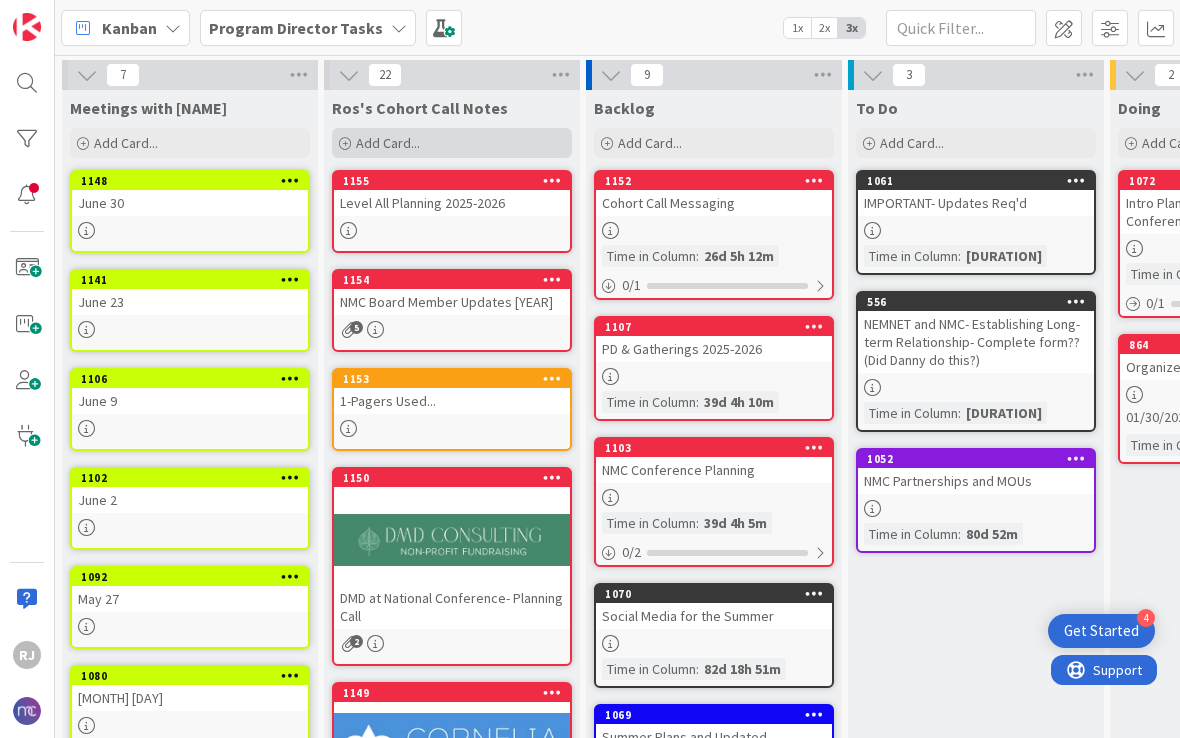 click on "Add Card..." at bounding box center [388, 143] 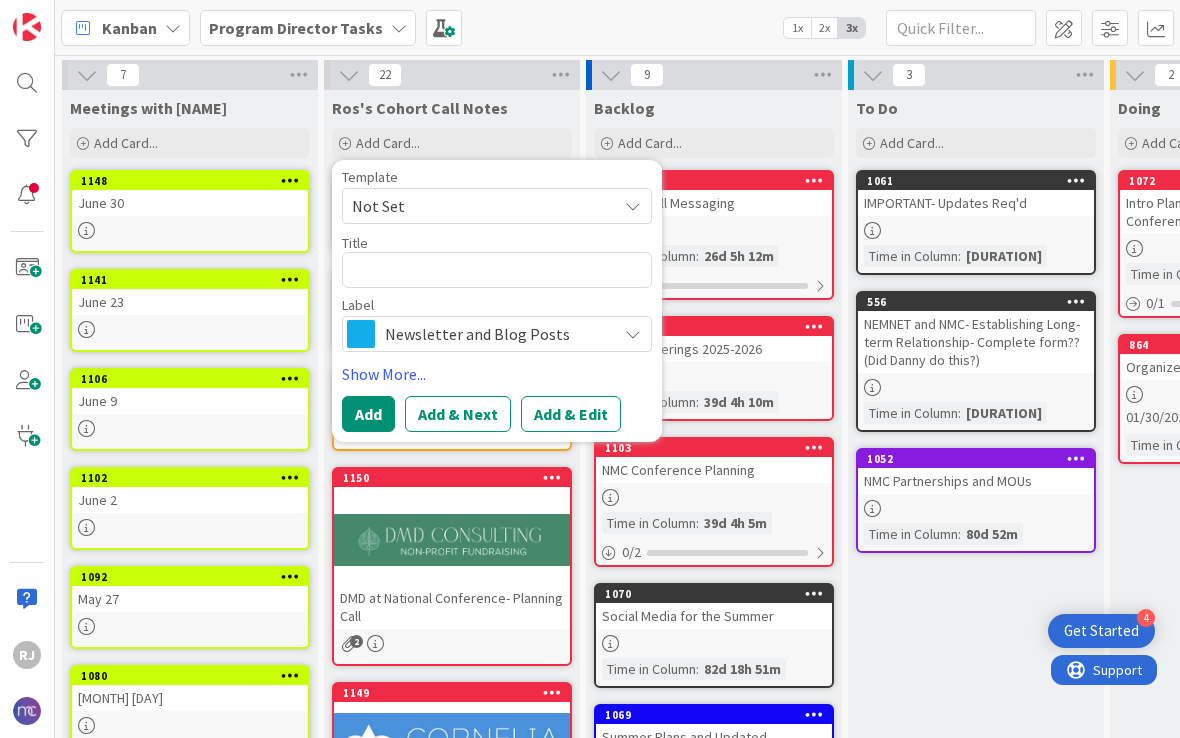 click on "Newsletter and Blog Posts" at bounding box center (496, 334) 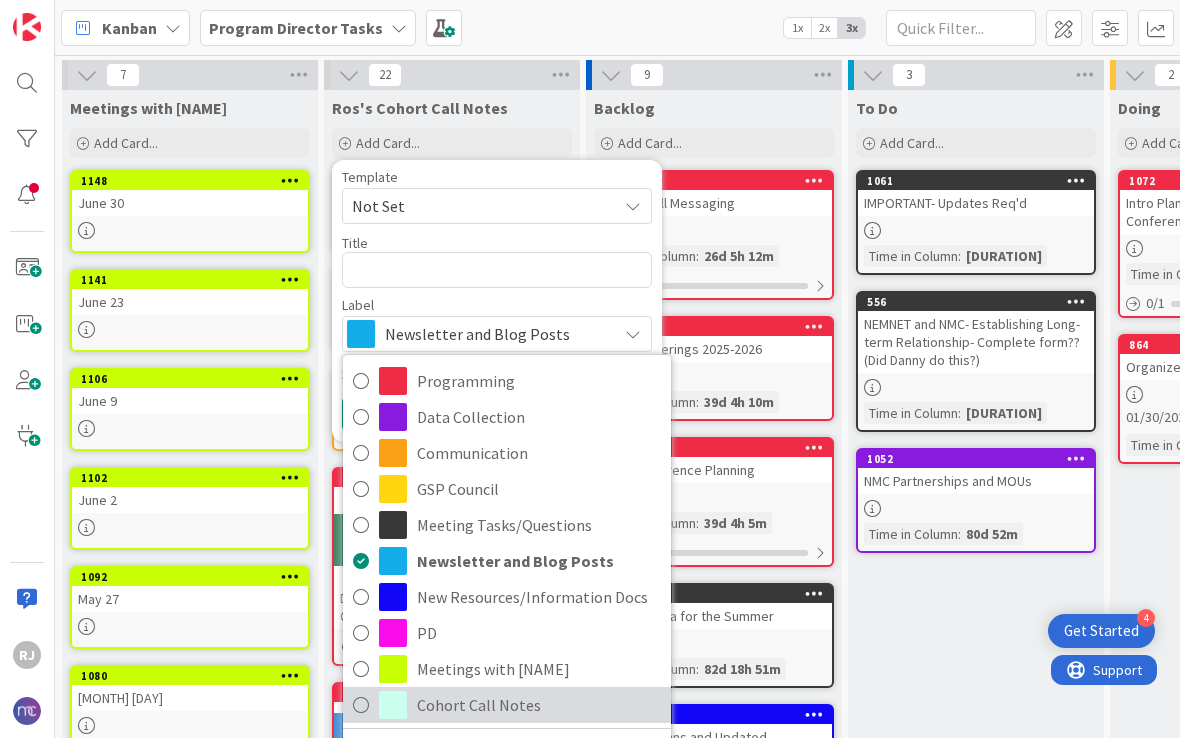 click on "Cohort Call Notes" at bounding box center (539, 705) 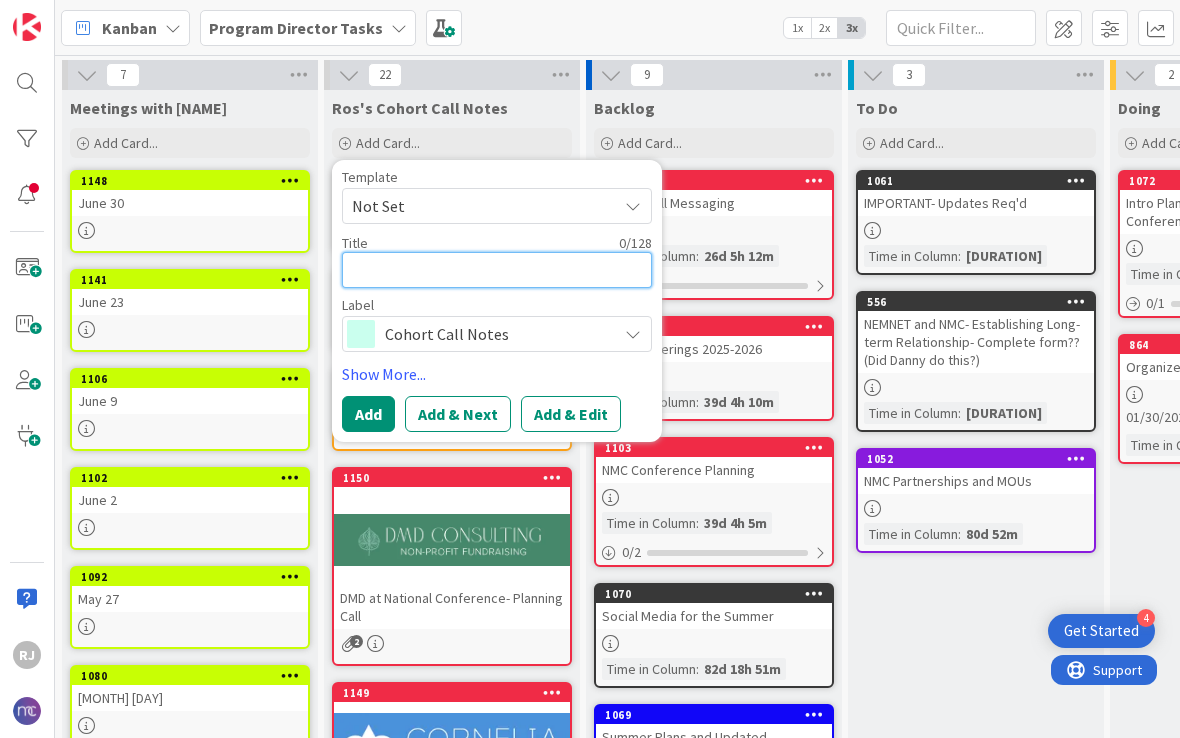 click at bounding box center (497, 270) 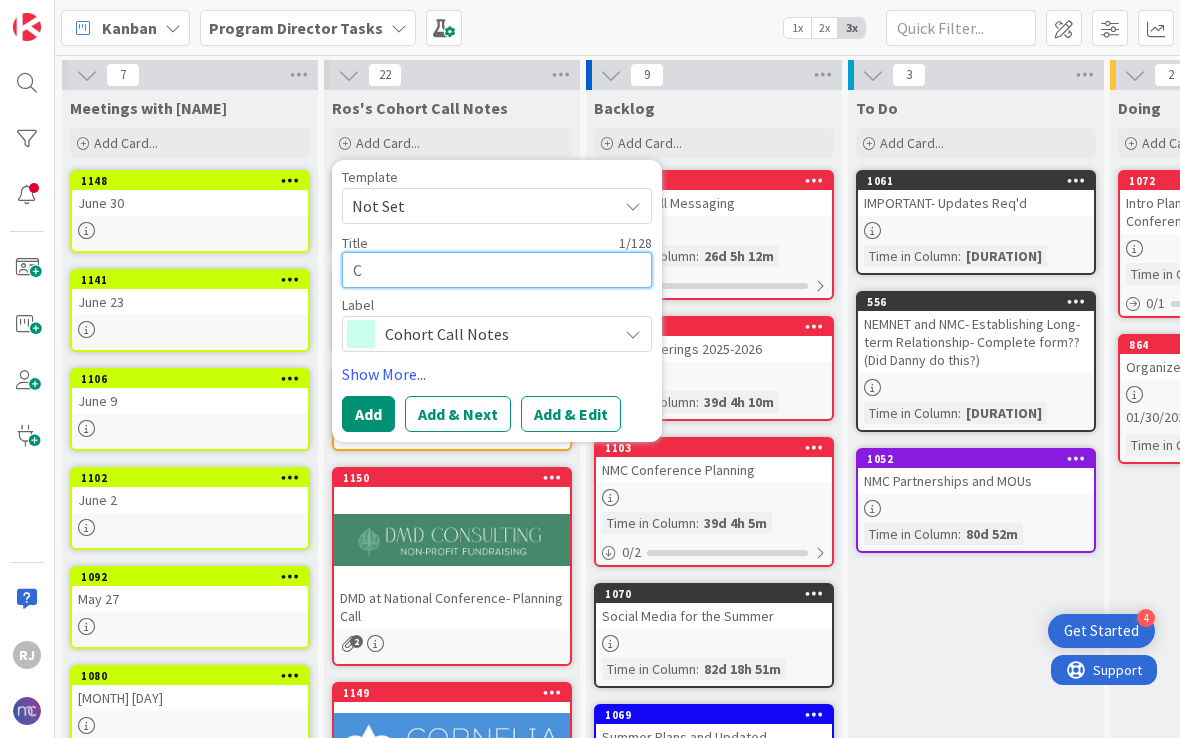 type on "x" 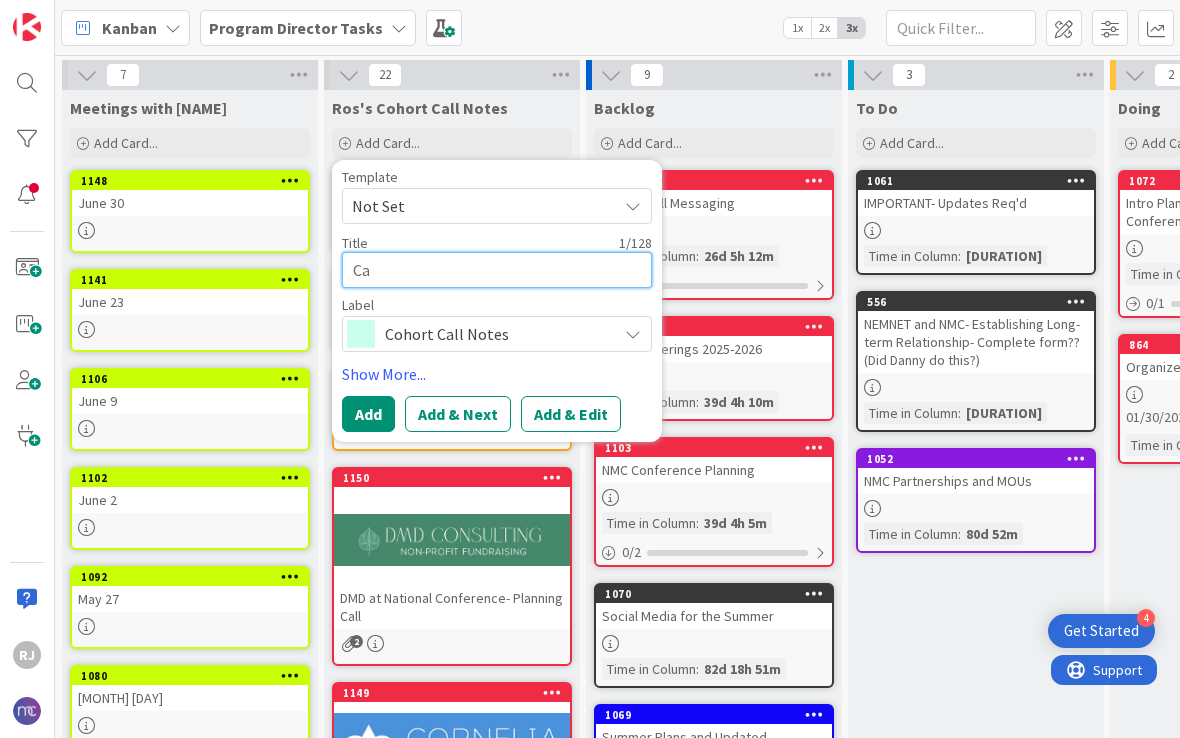 type on "x" 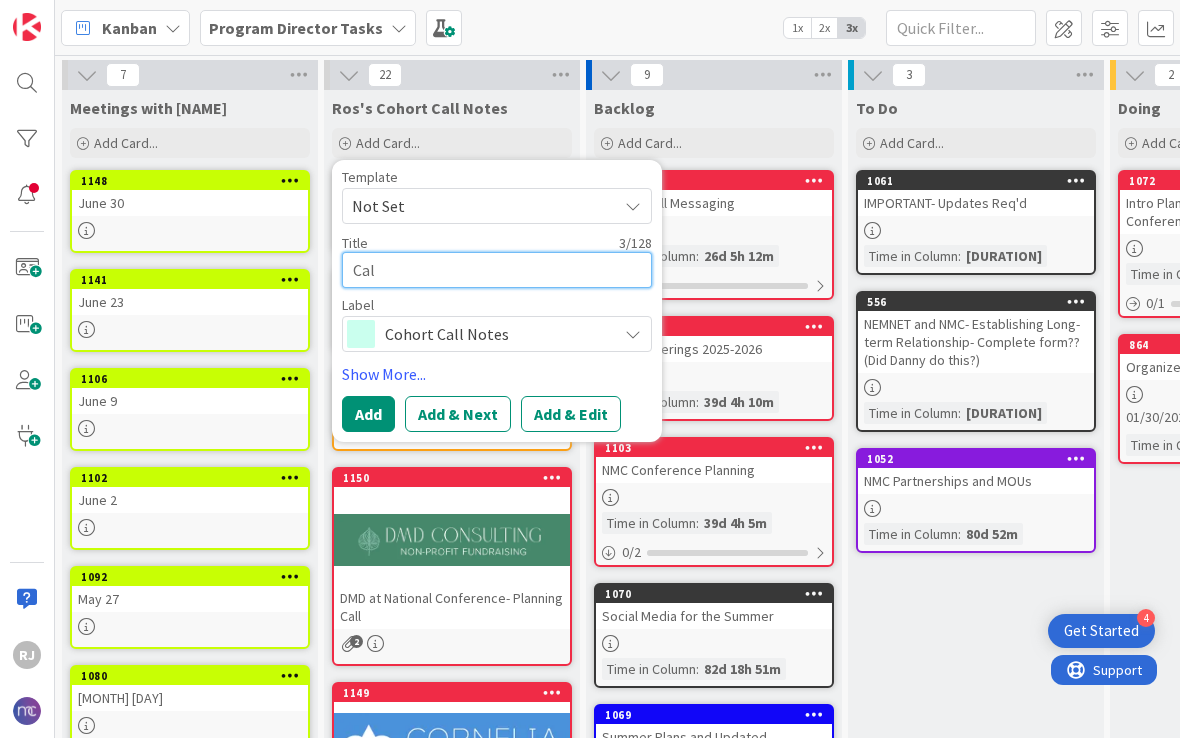 type on "x" 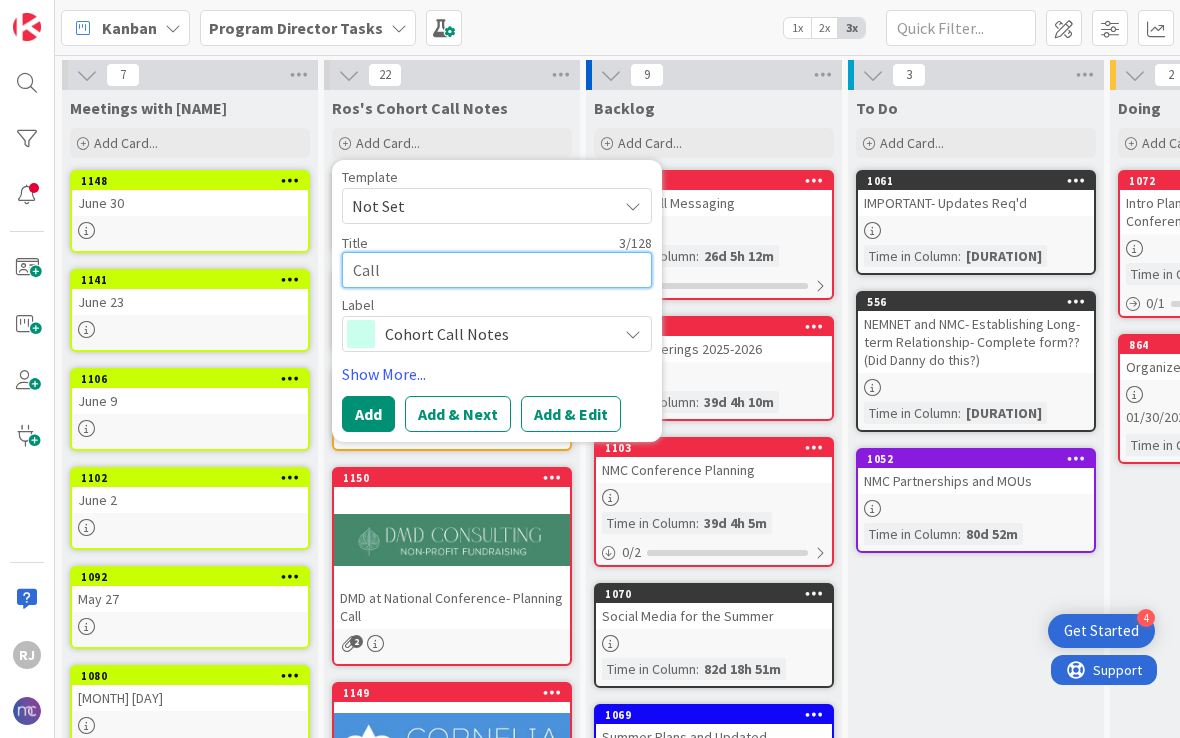 type on "Call" 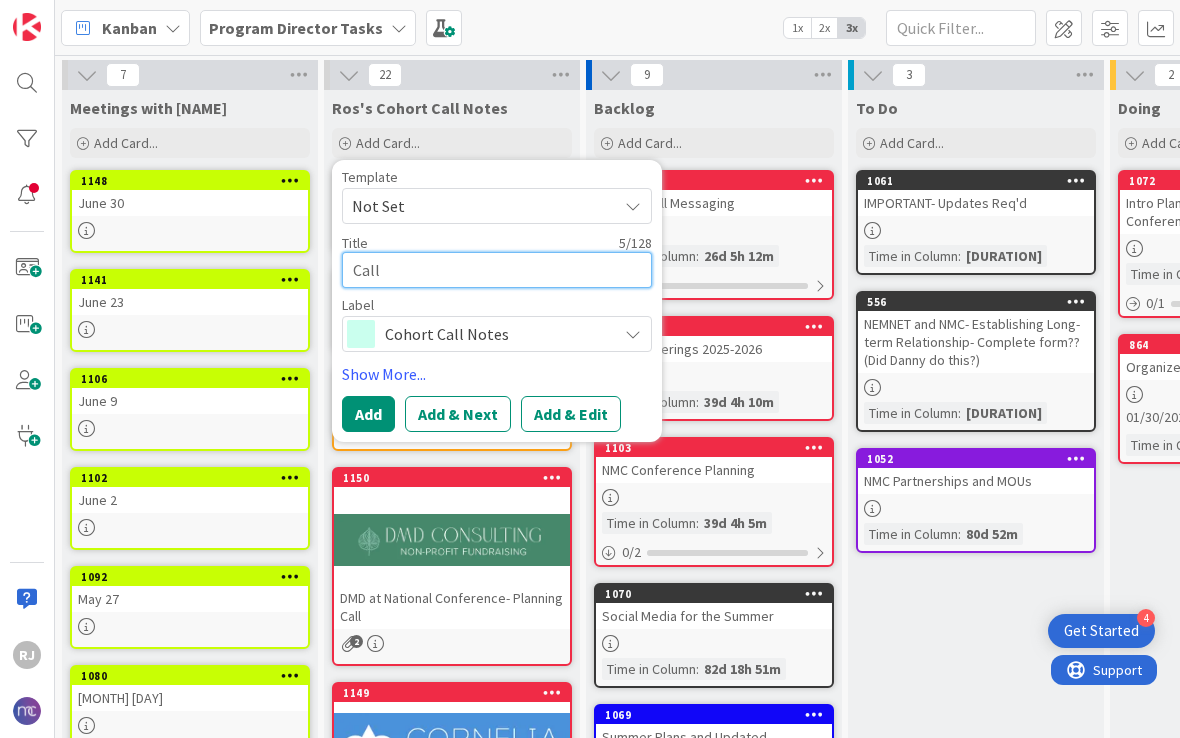 type on "x" 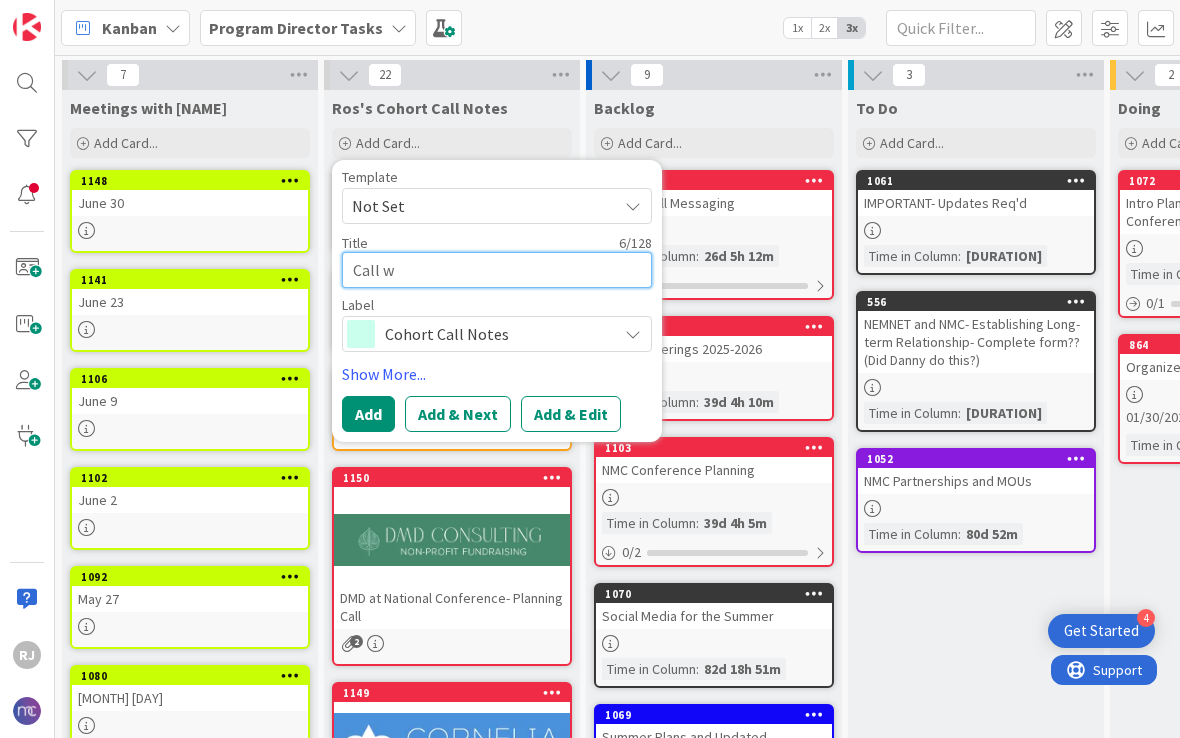 type on "x" 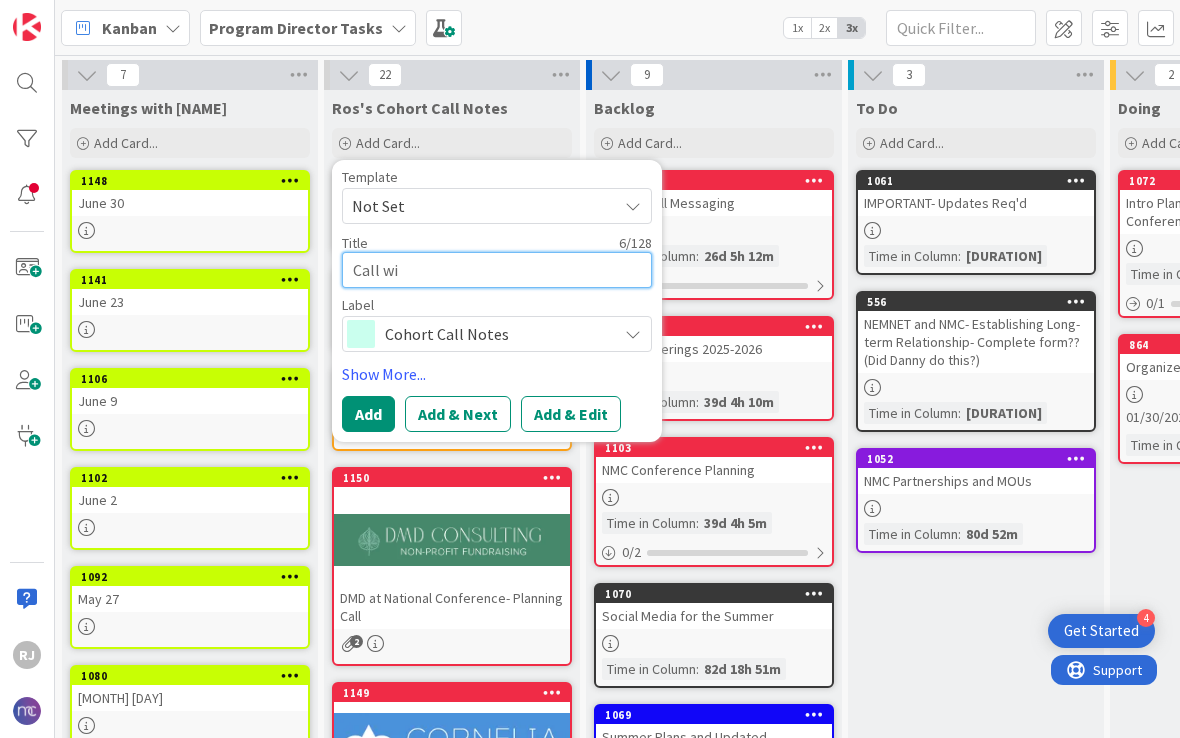 type on "x" 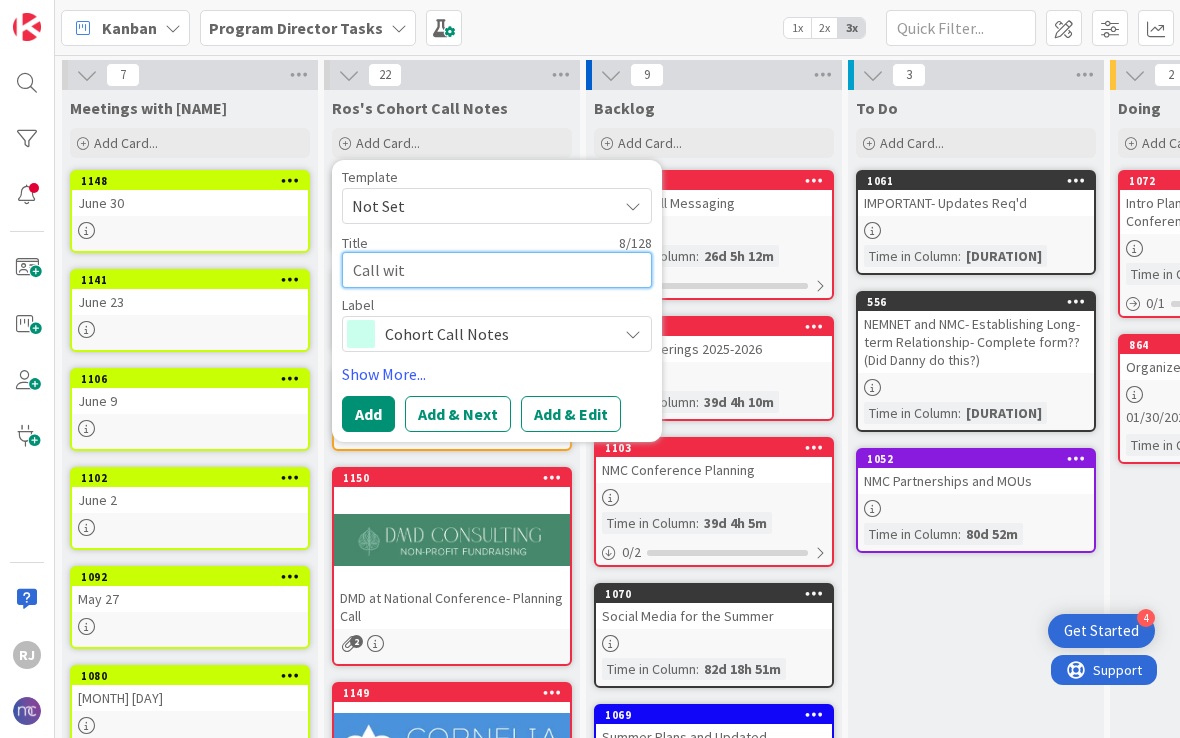 type on "x" 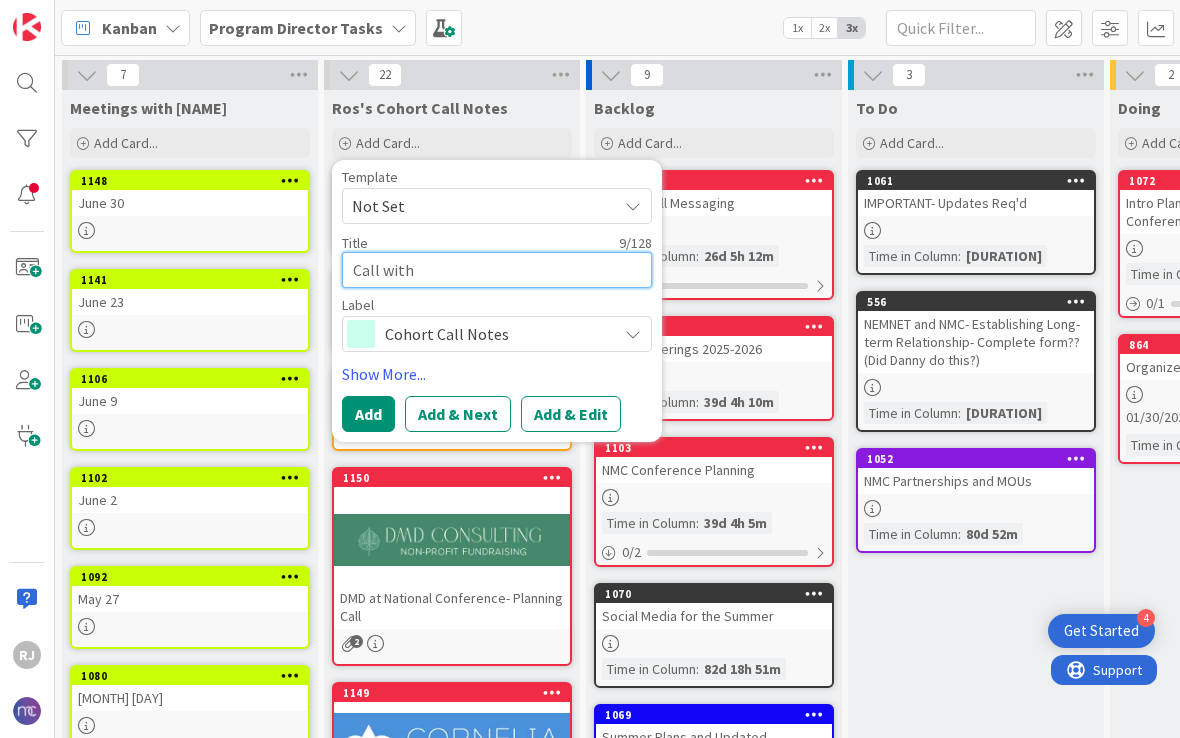 type on "x" 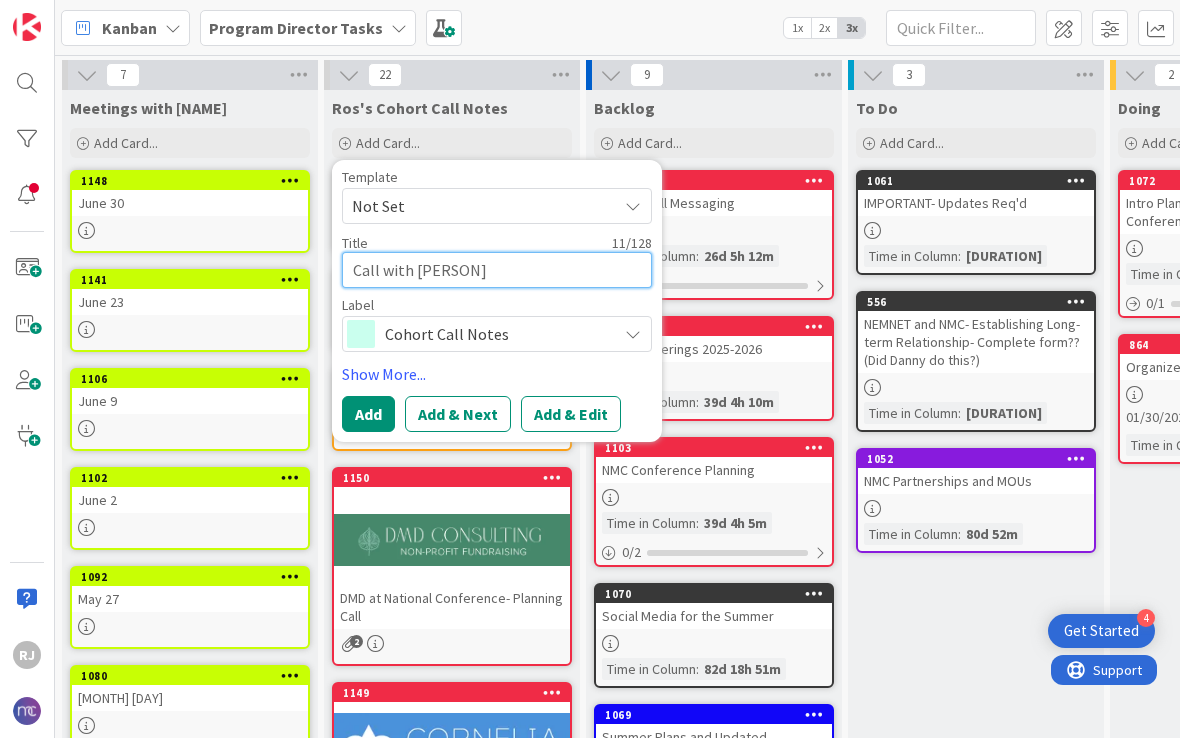 type on "x" 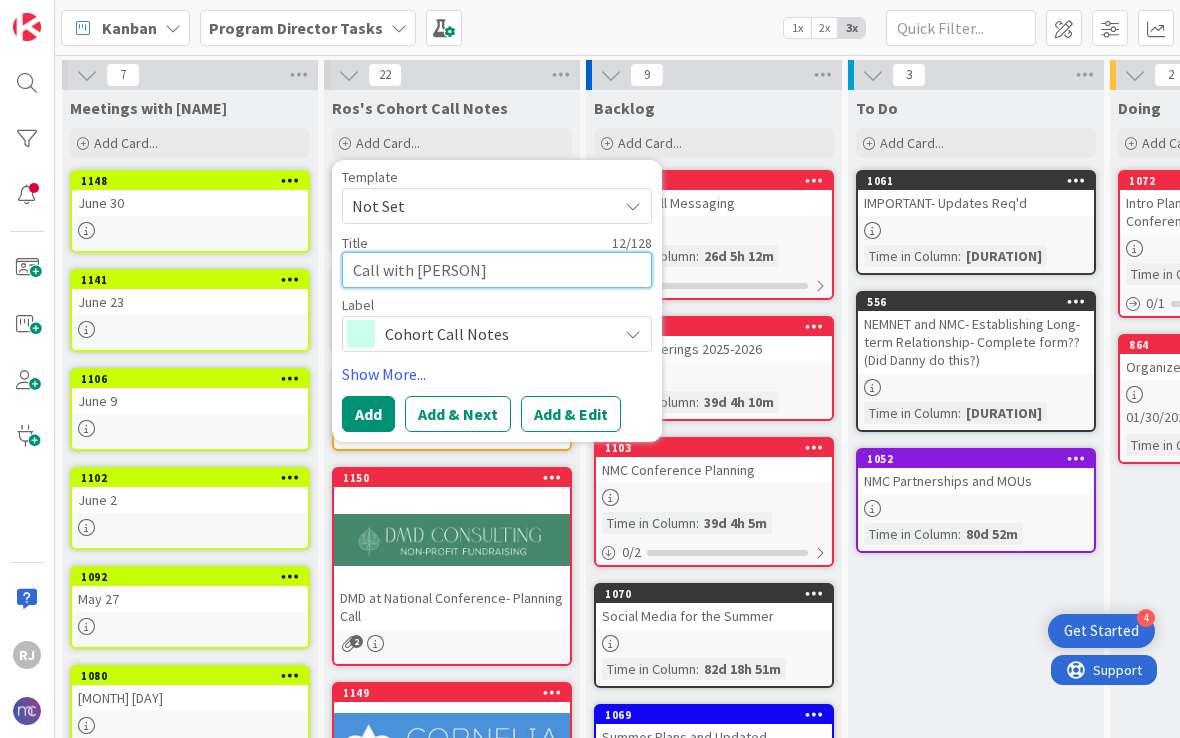type on "x" 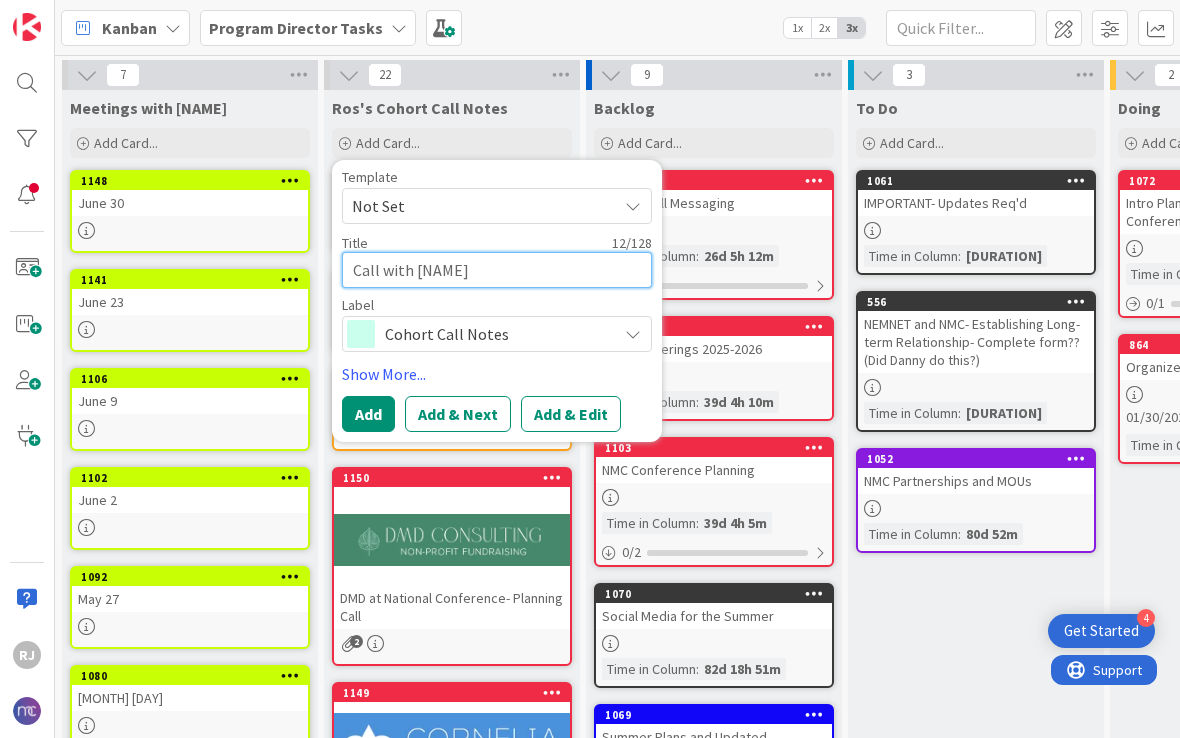 type on "x" 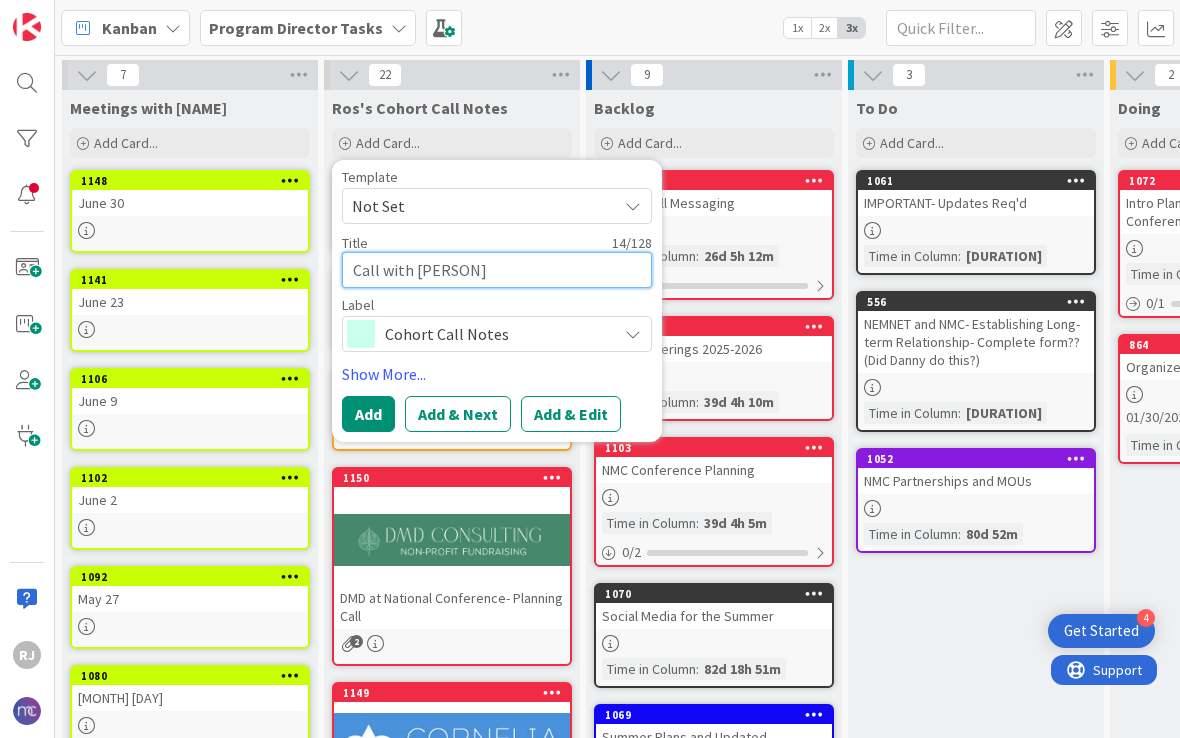 type on "x" 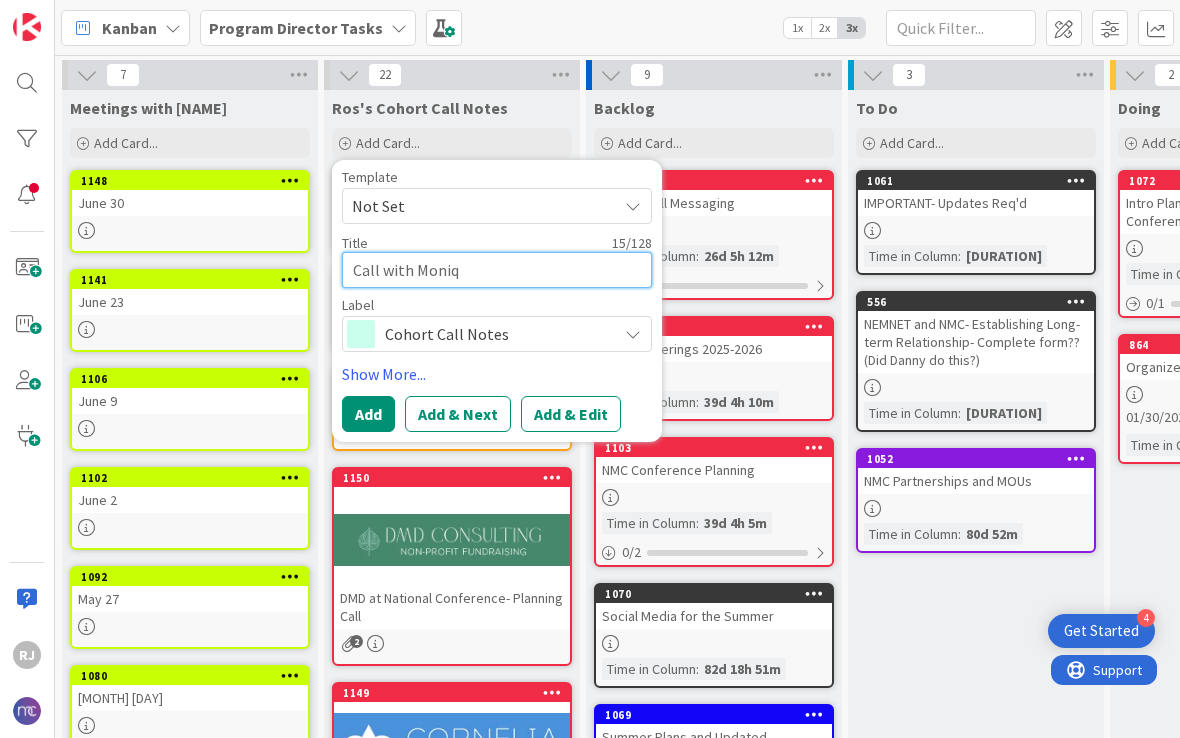 type on "x" 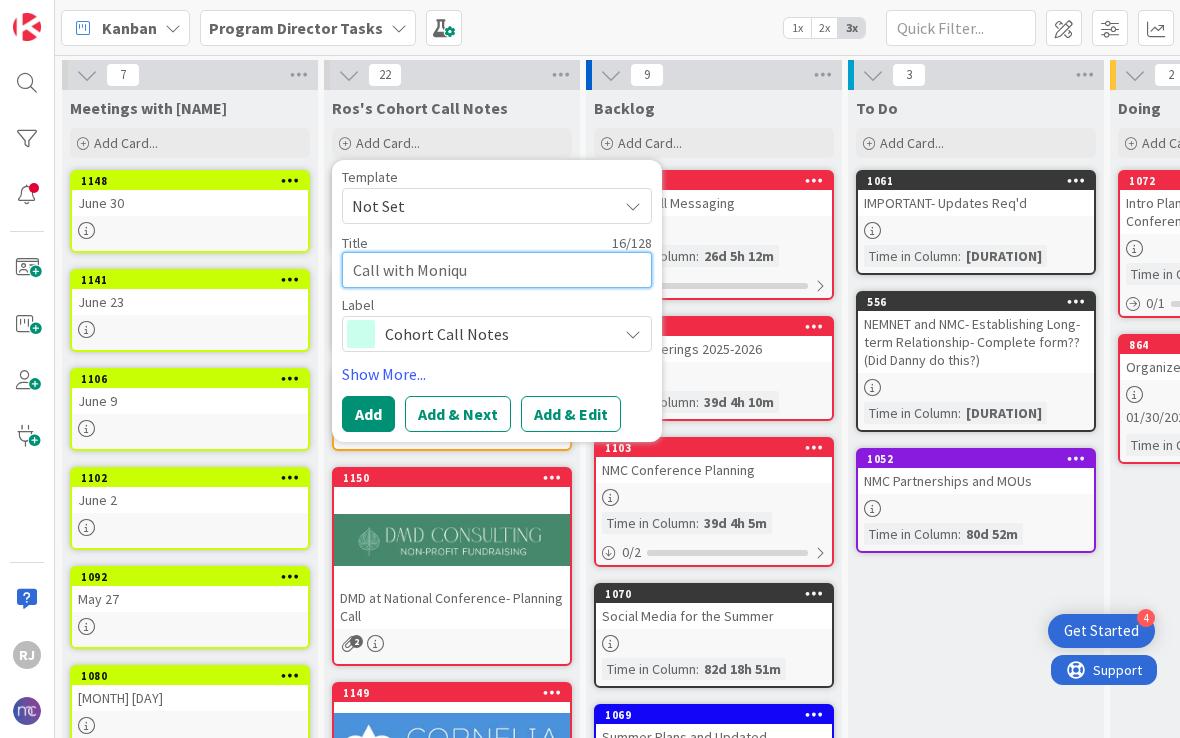 type on "x" 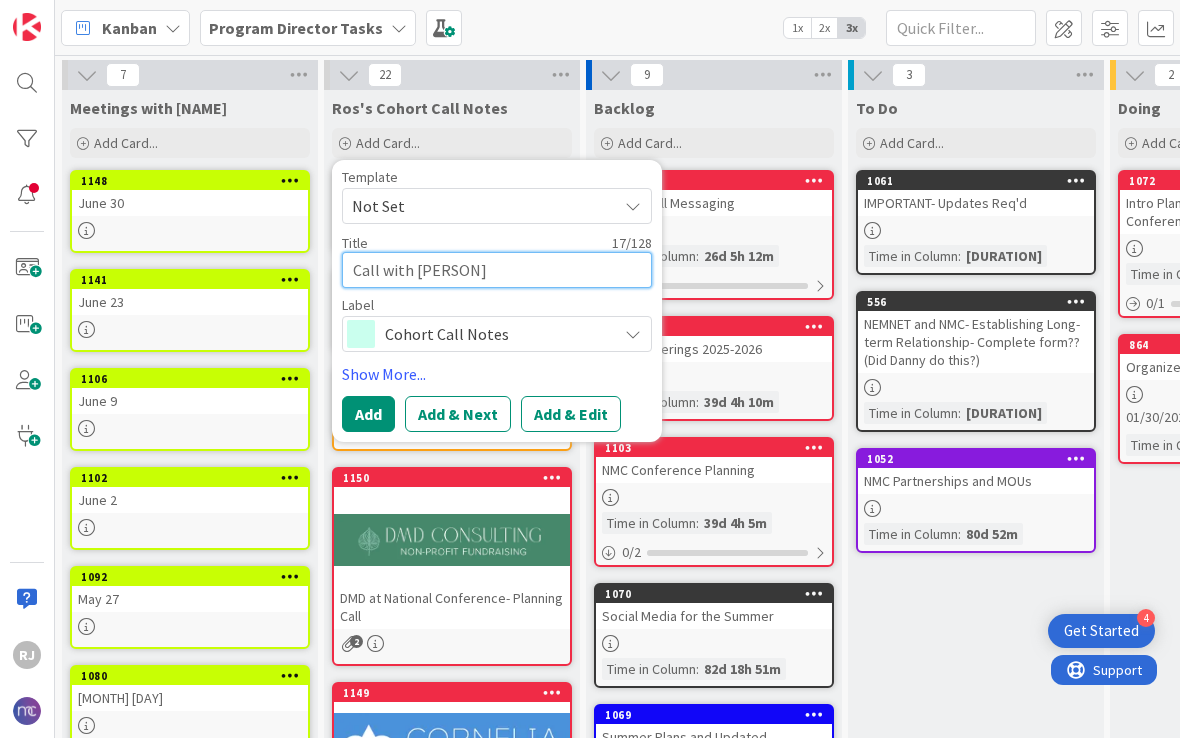 type on "x" 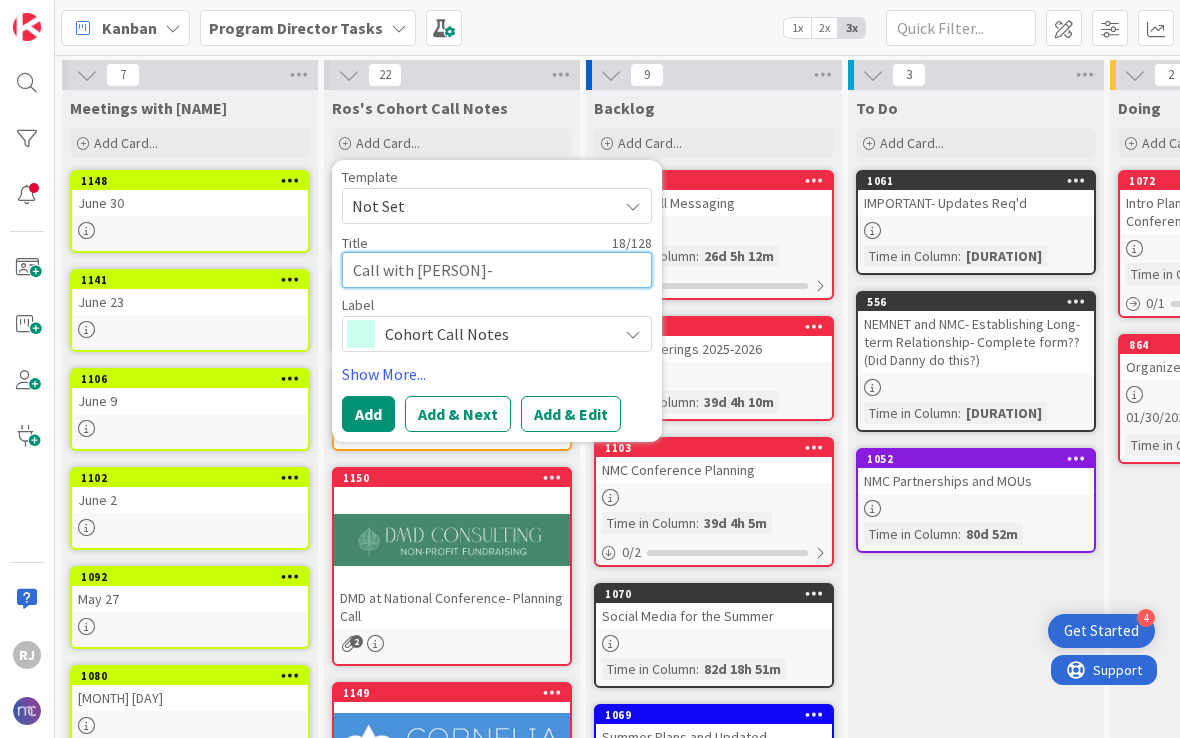 type on "x" 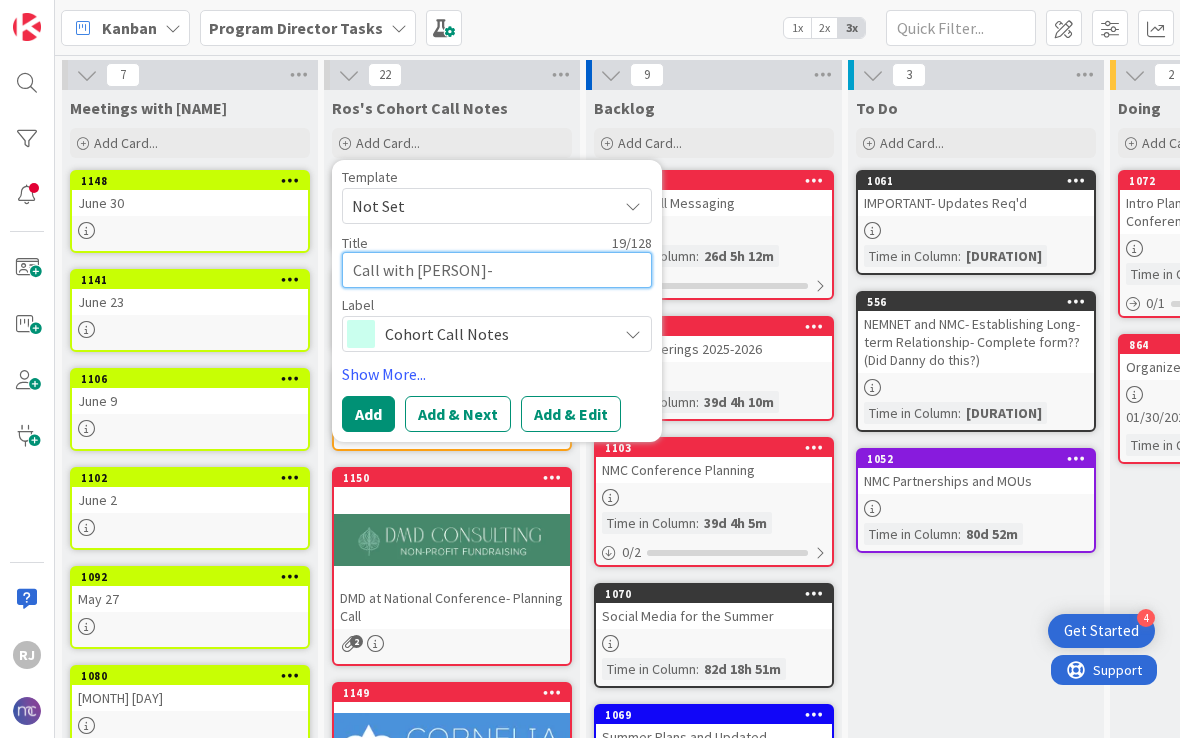 type on "x" 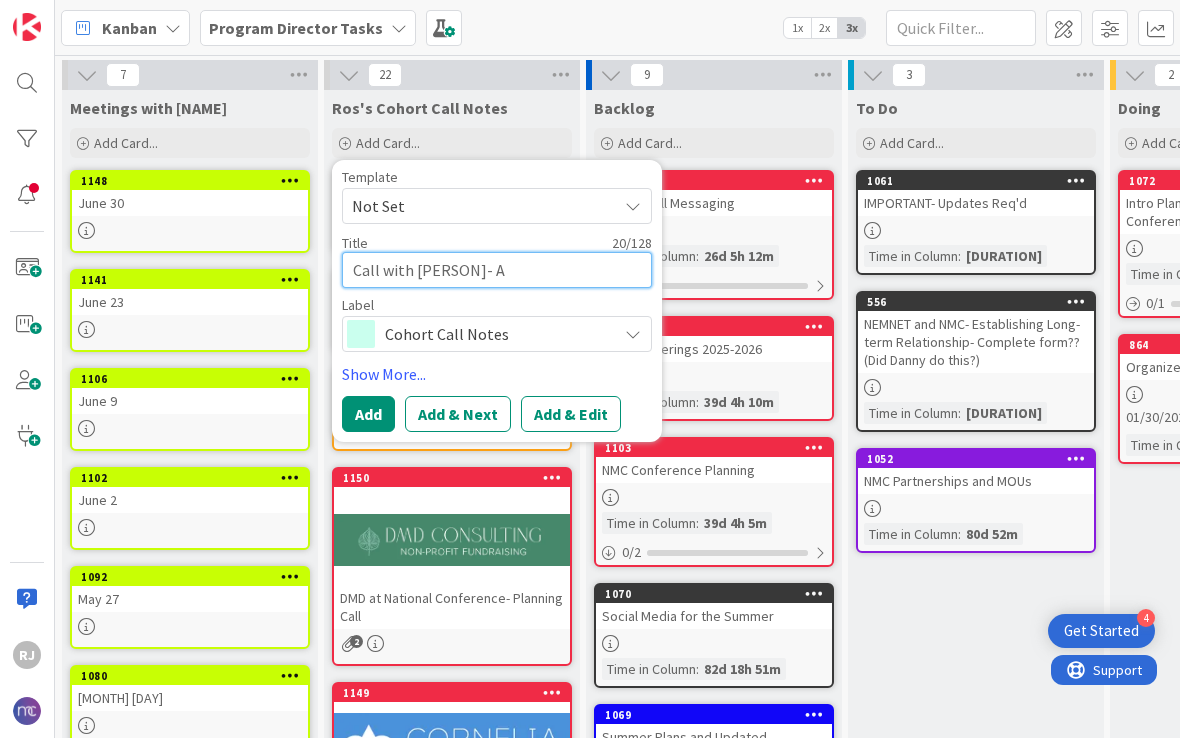 type on "x" 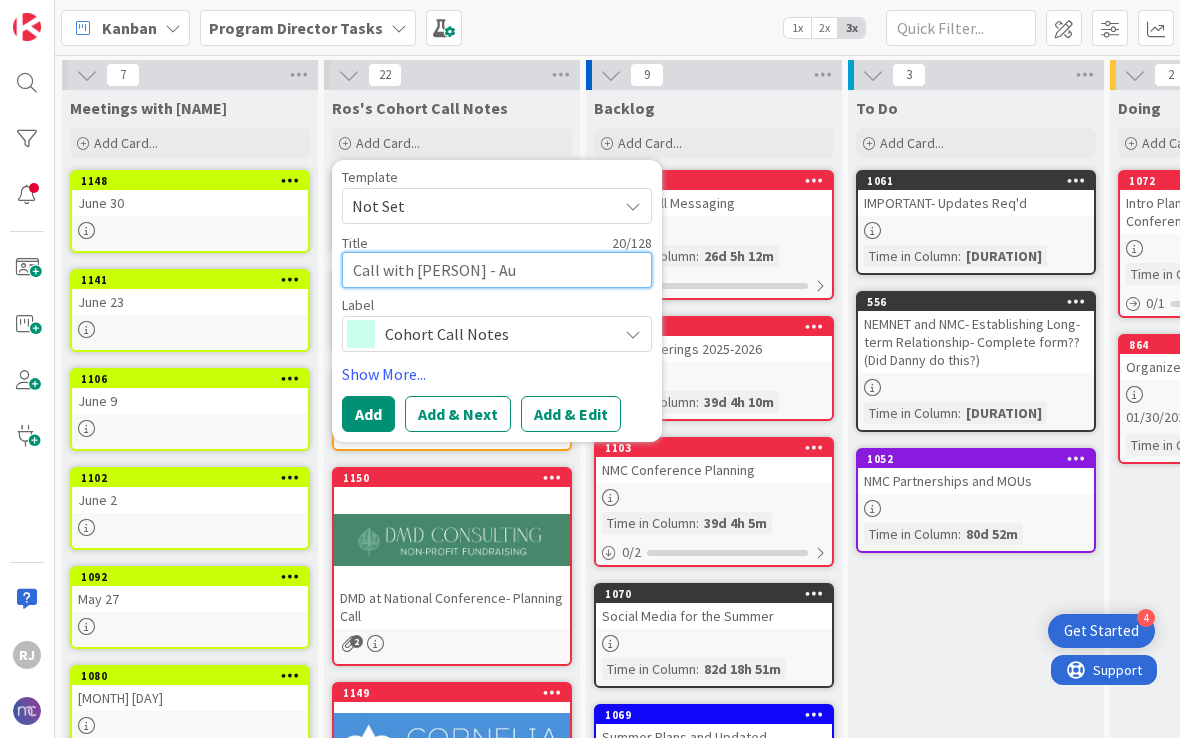 type on "x" 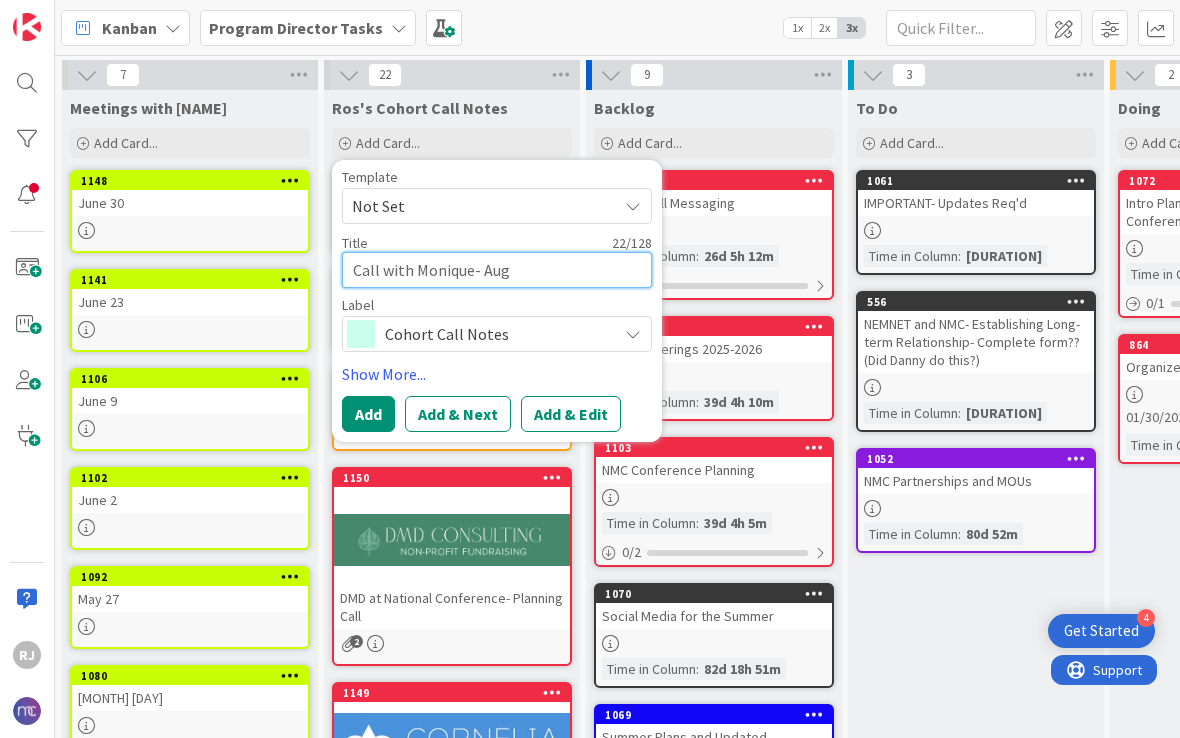 type on "x" 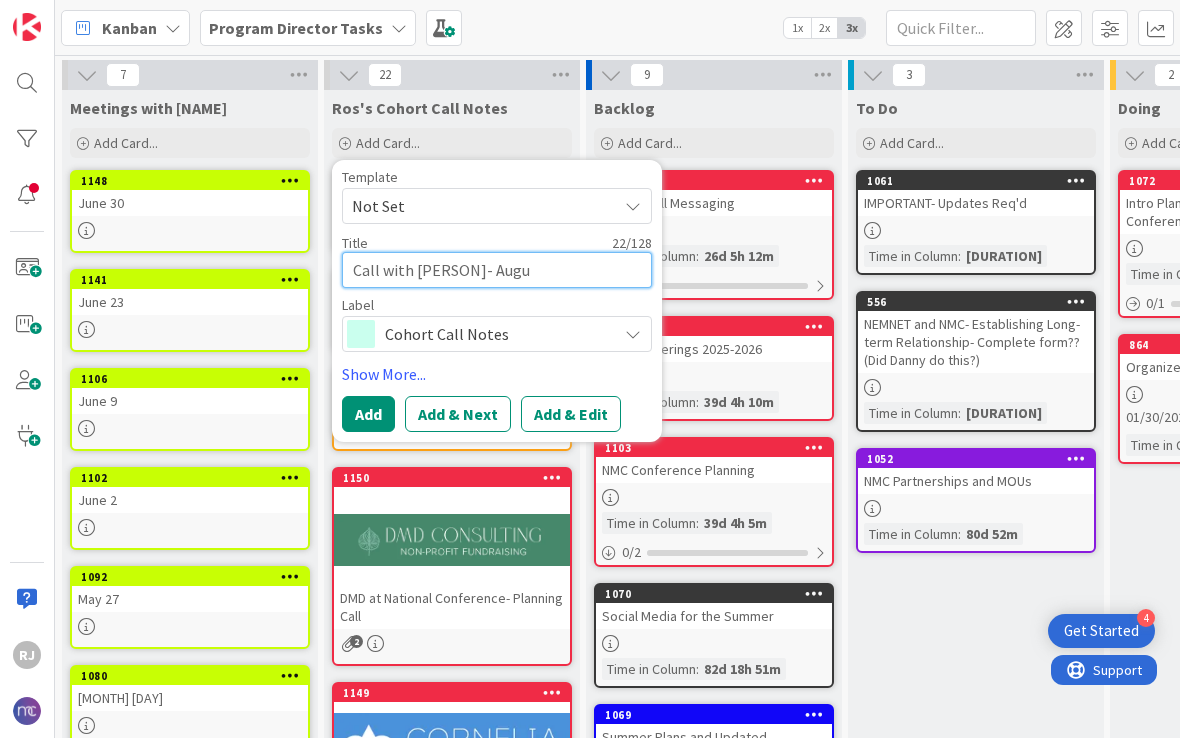 type on "x" 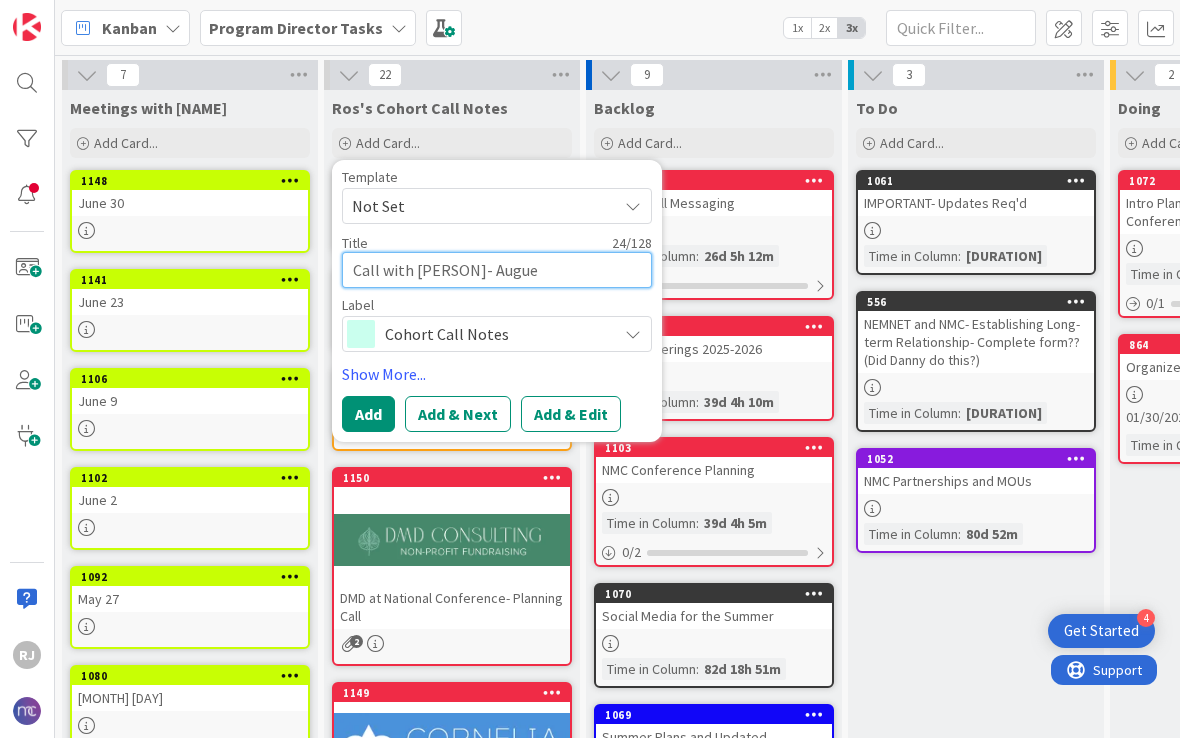 type on "x" 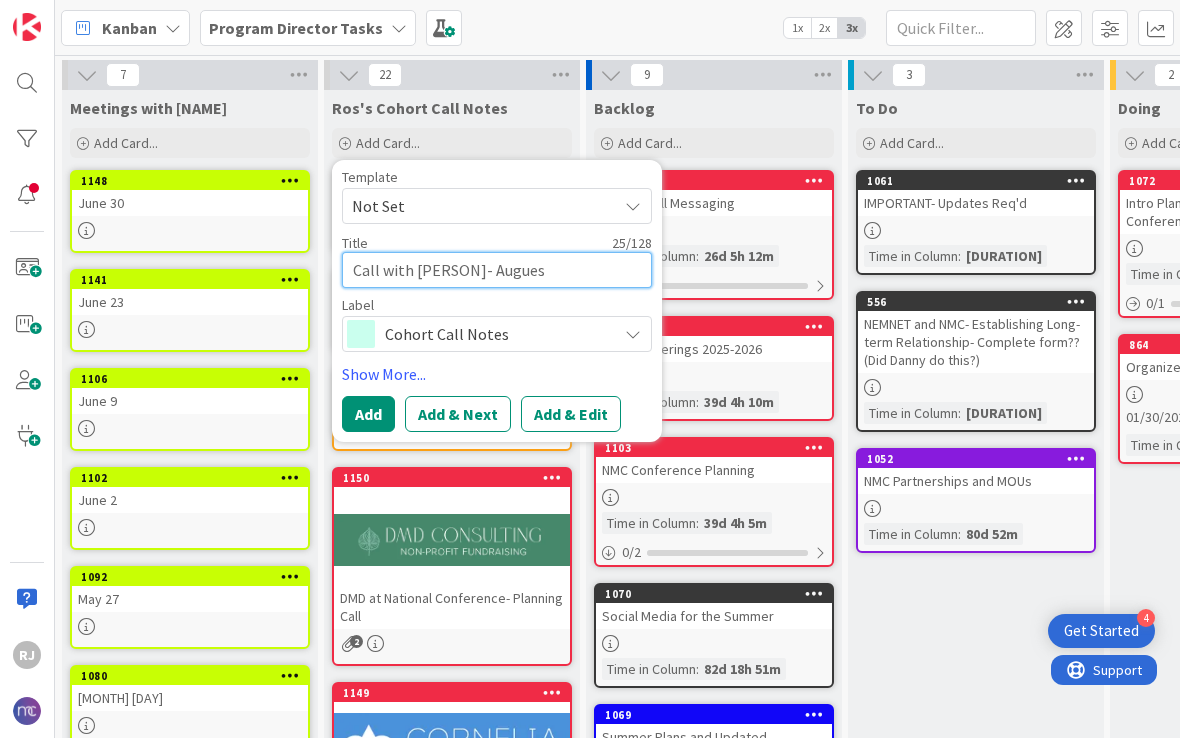 type on "x" 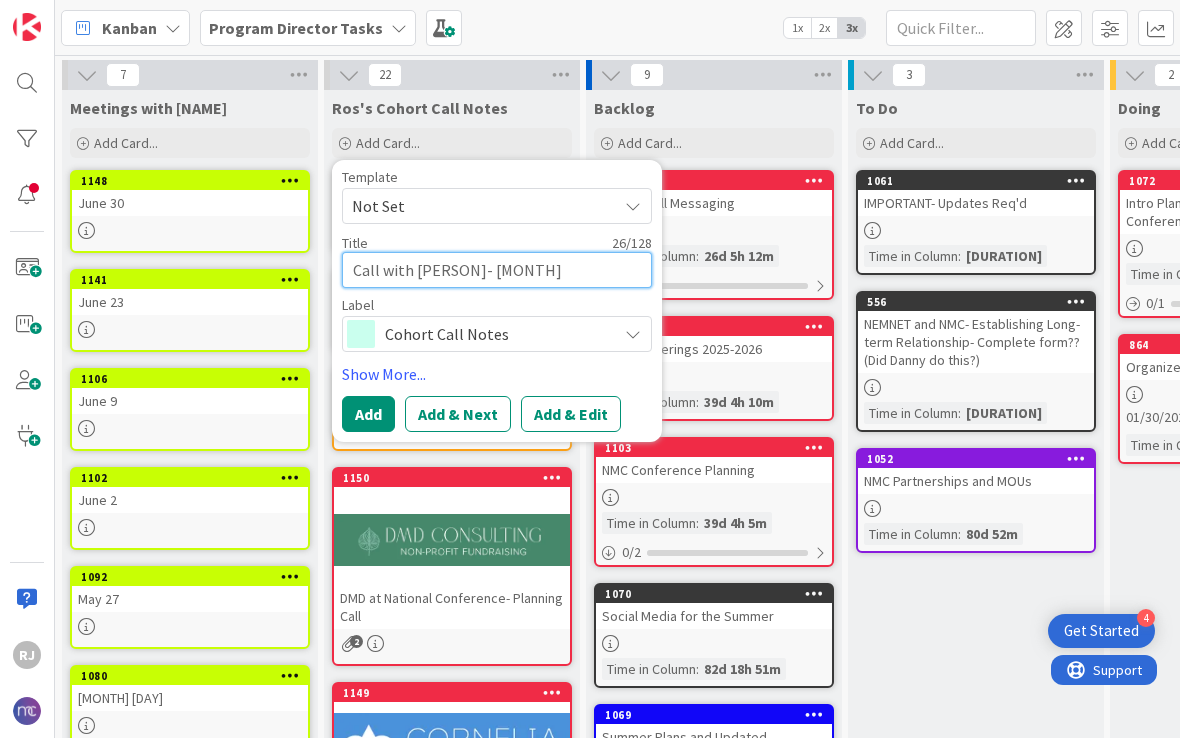 type on "x" 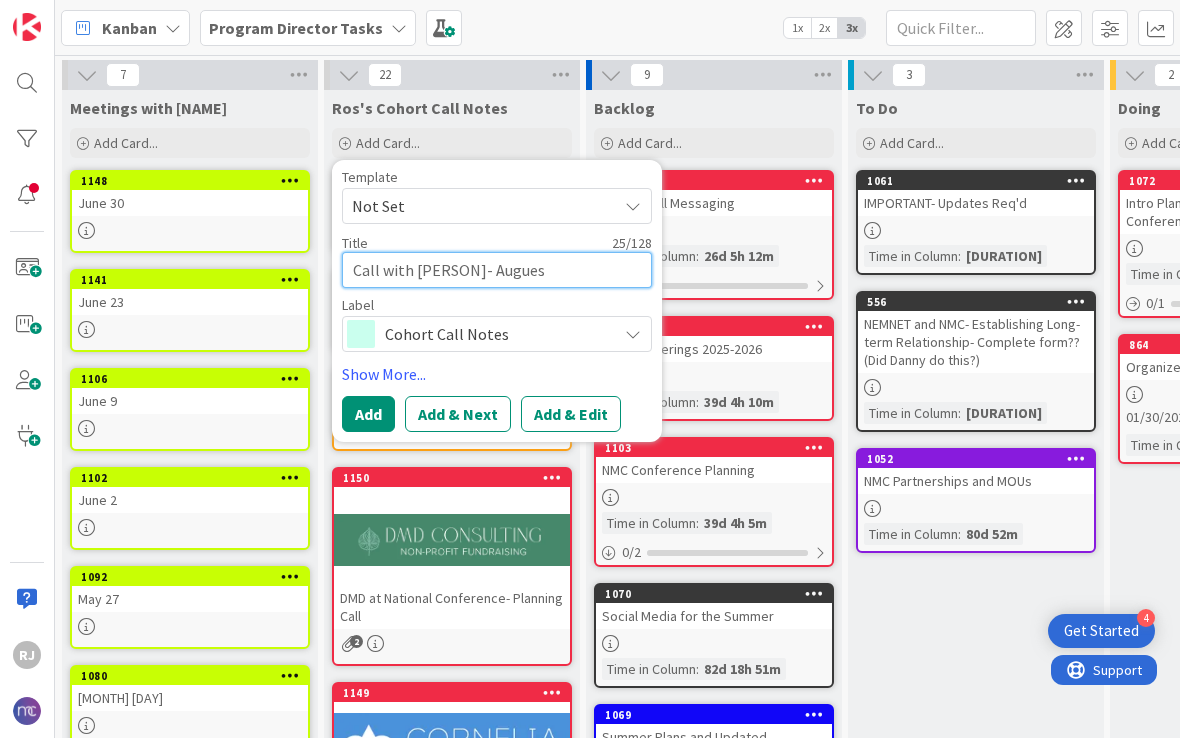 type on "x" 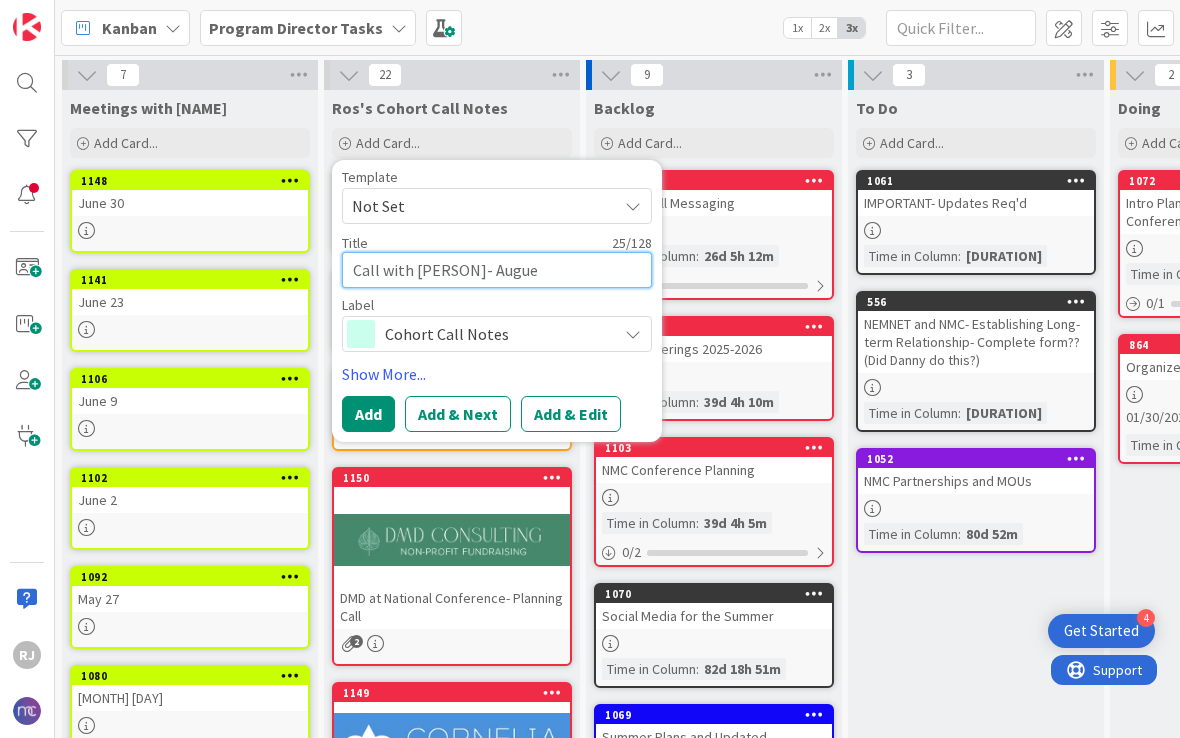 type on "x" 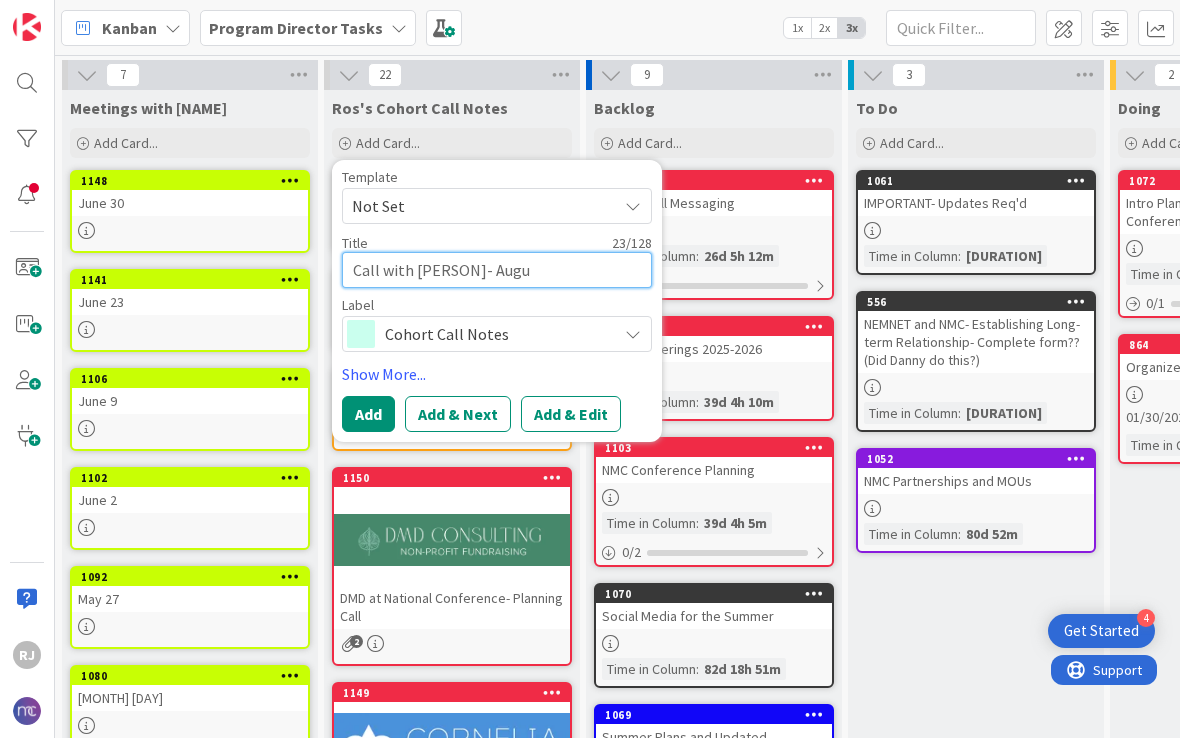 type on "x" 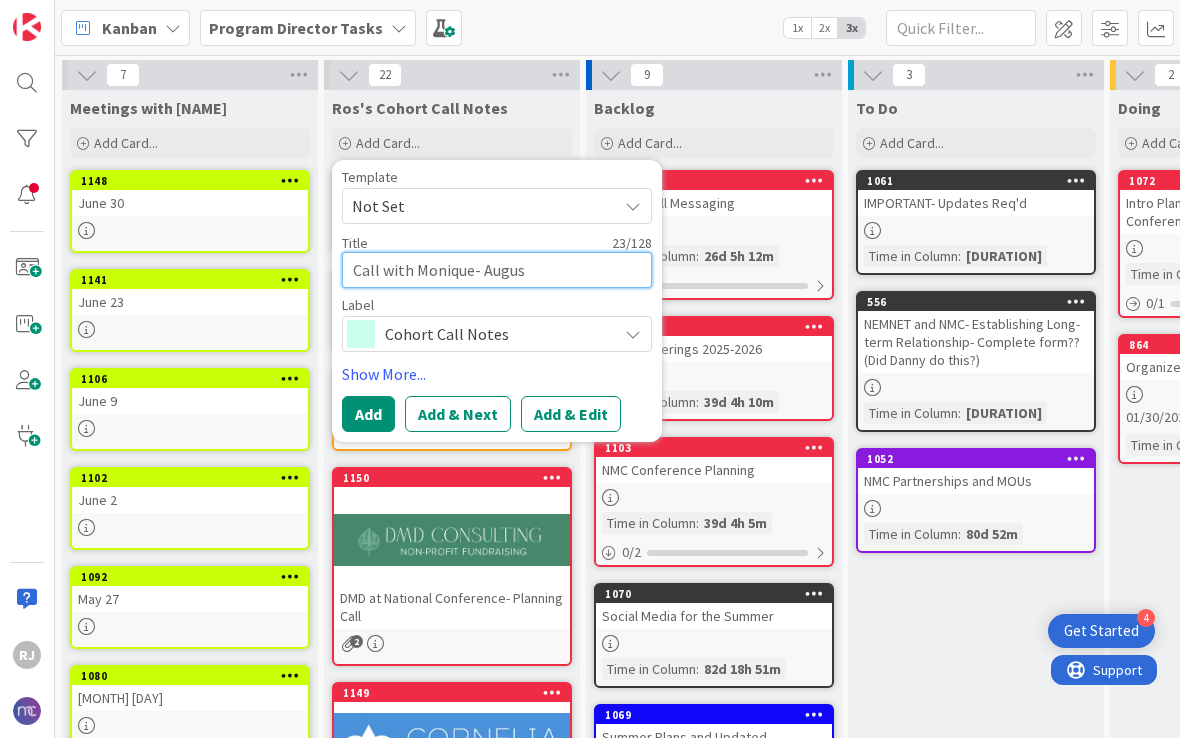 type on "x" 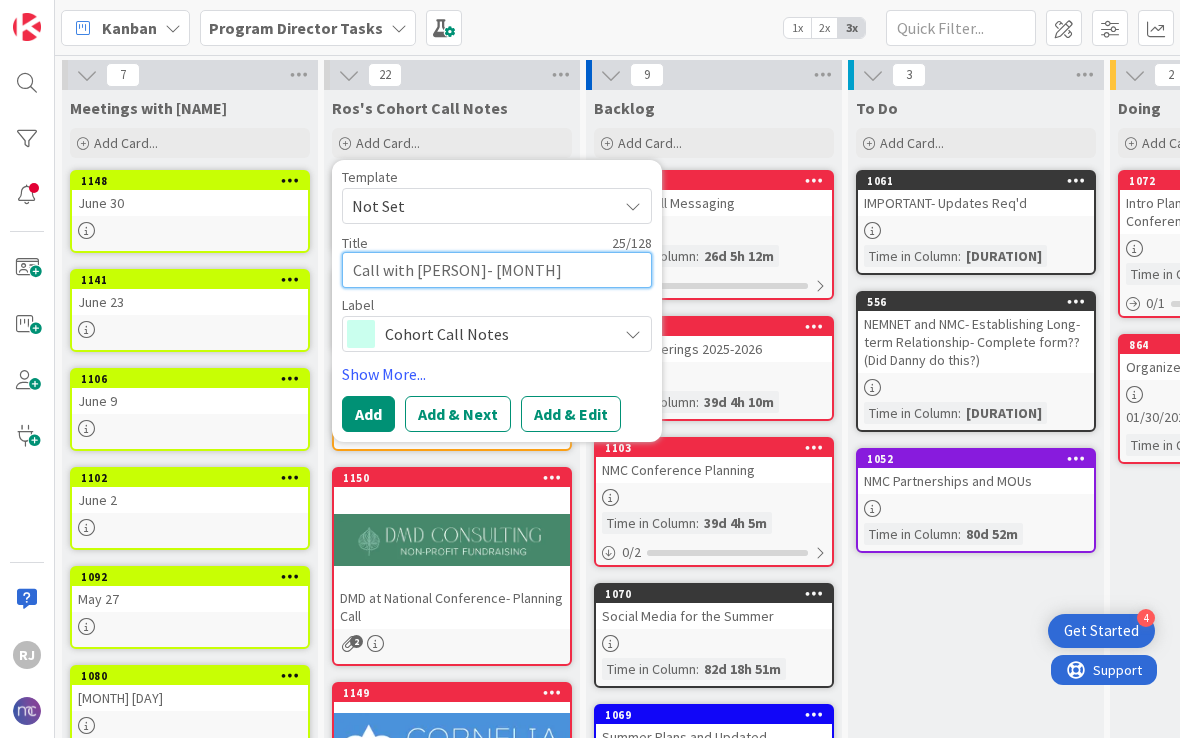 type on "x" 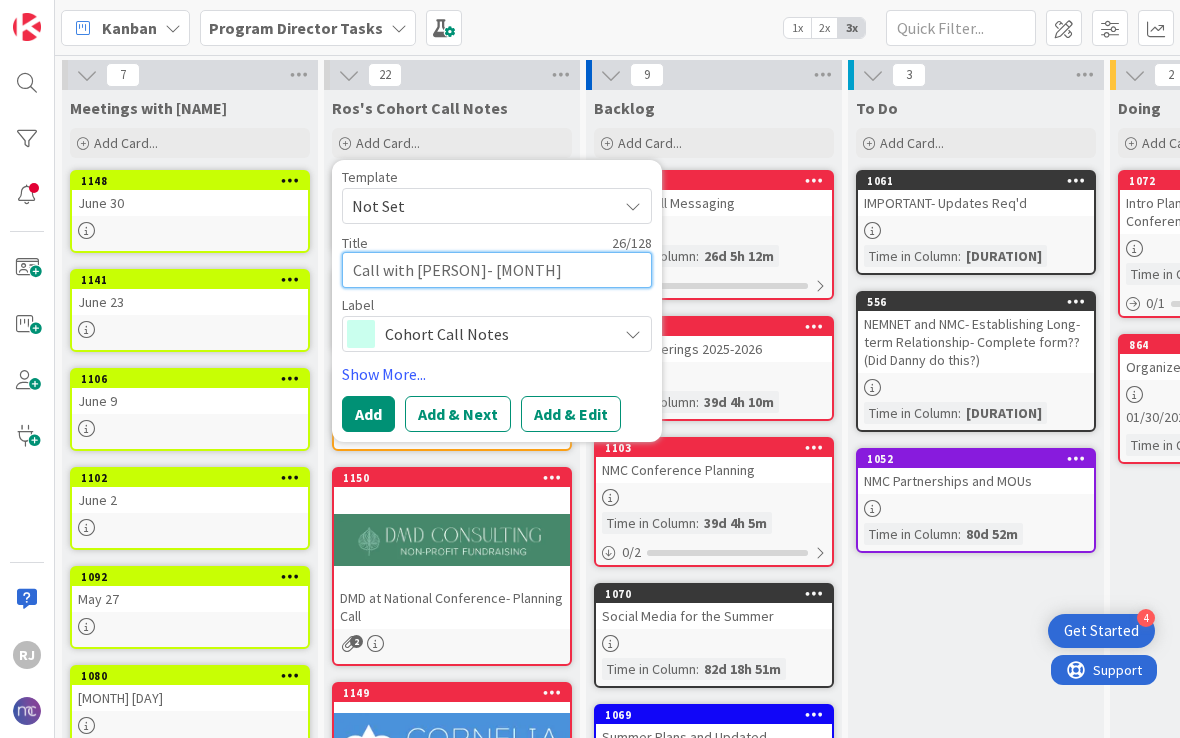 type on "x" 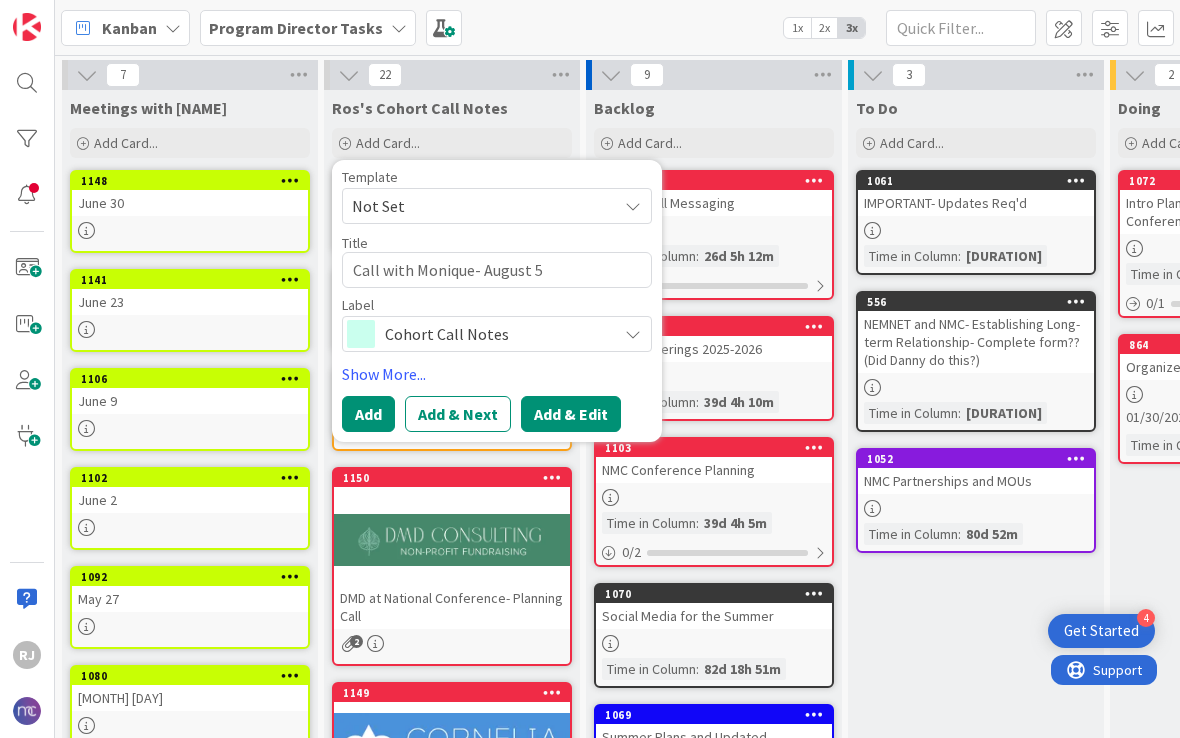 click on "Add & Edit" at bounding box center [571, 414] 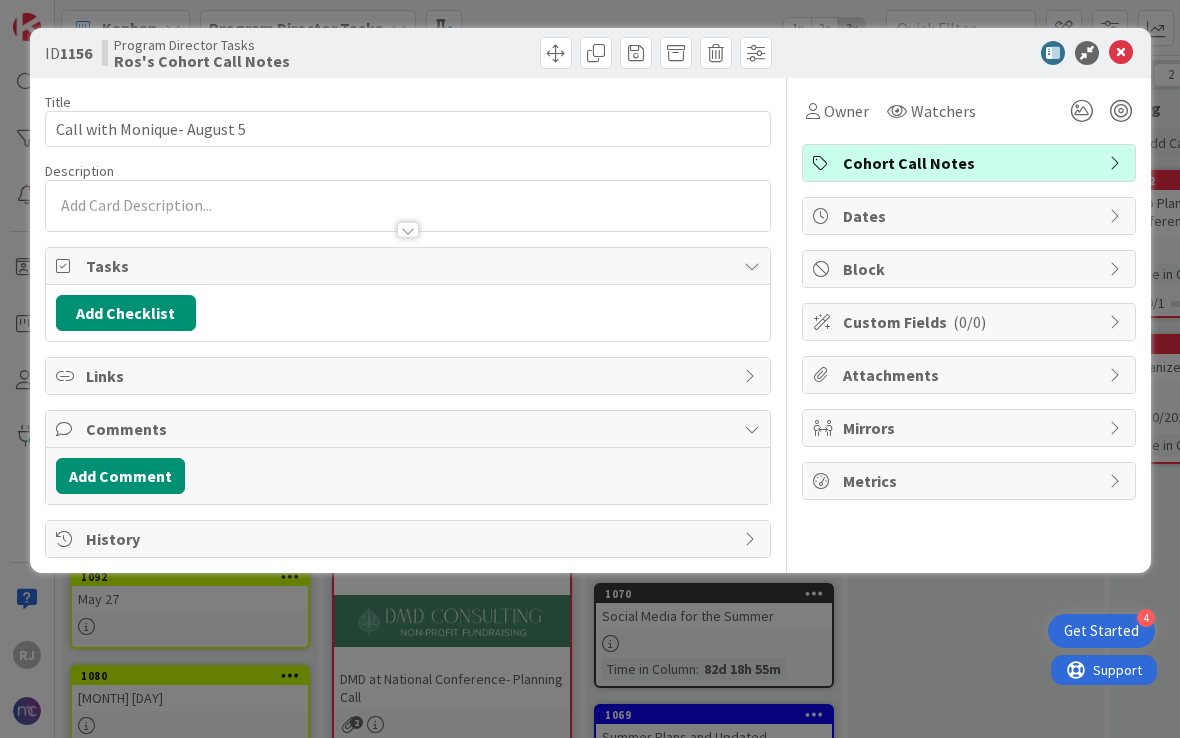 scroll, scrollTop: 0, scrollLeft: 0, axis: both 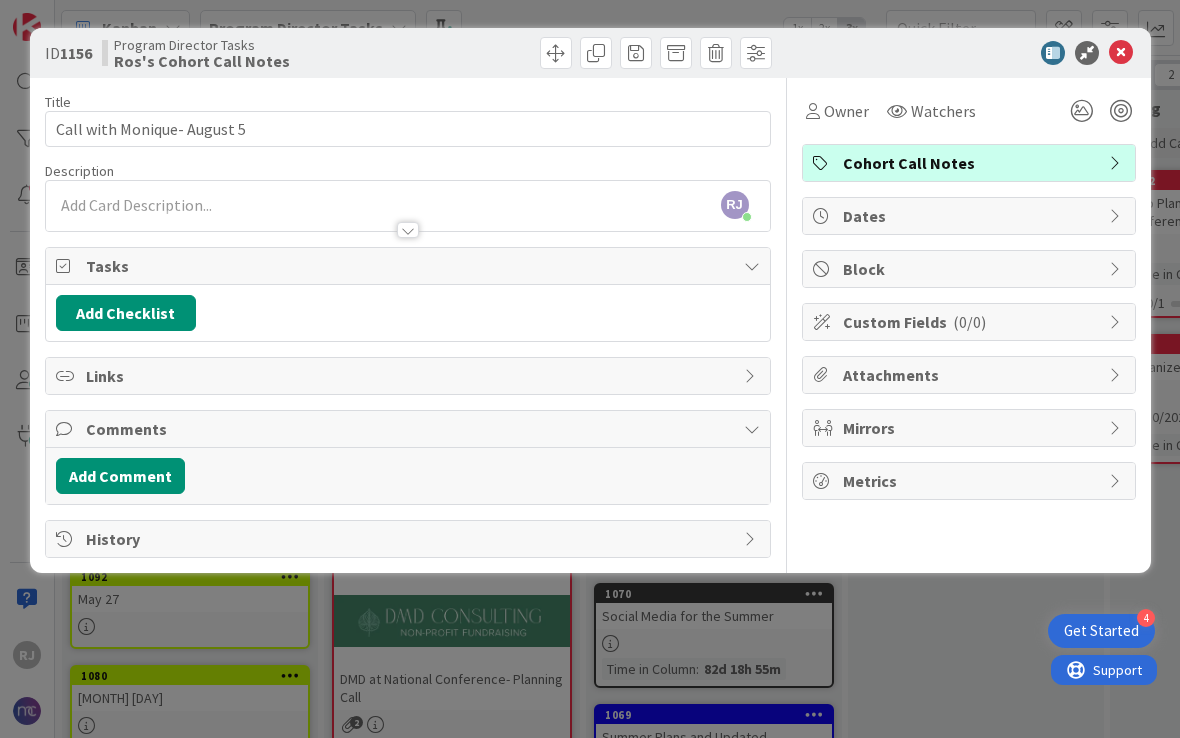 click on "RJ   Roslynn Jackson just joined" at bounding box center (408, 206) 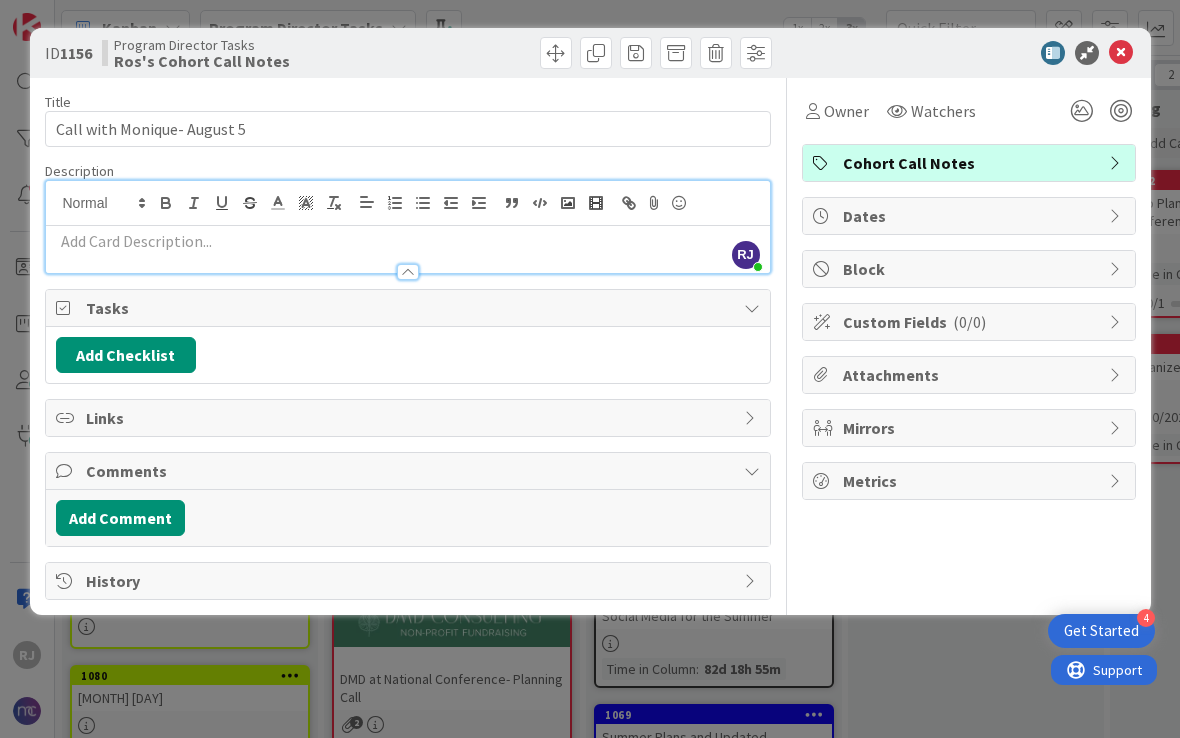type 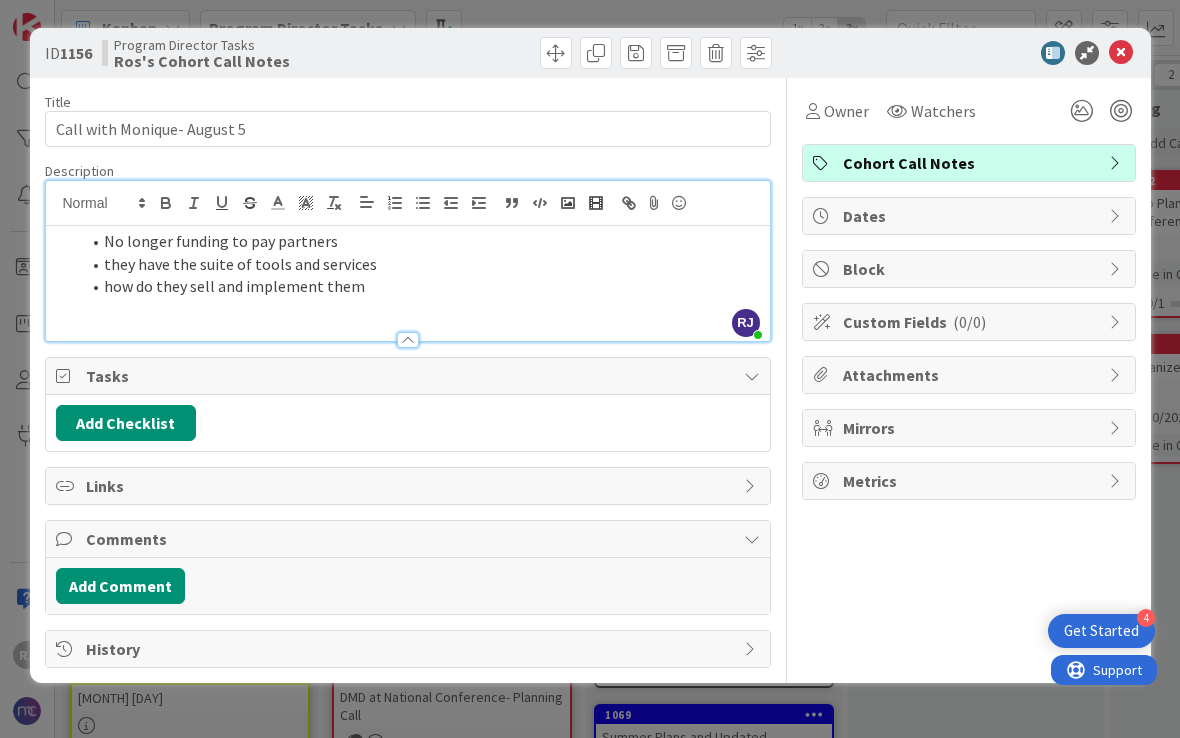 click on "how do they sell and implement them" at bounding box center [420, 286] 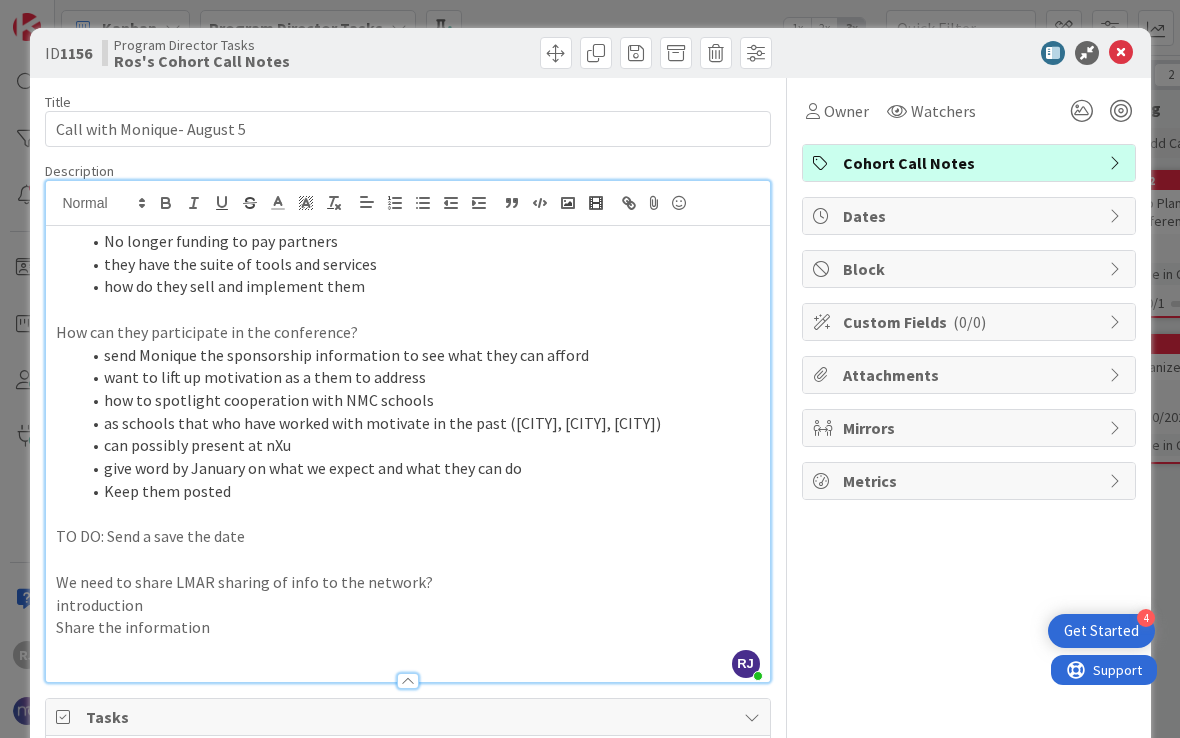 click at bounding box center (1121, 53) 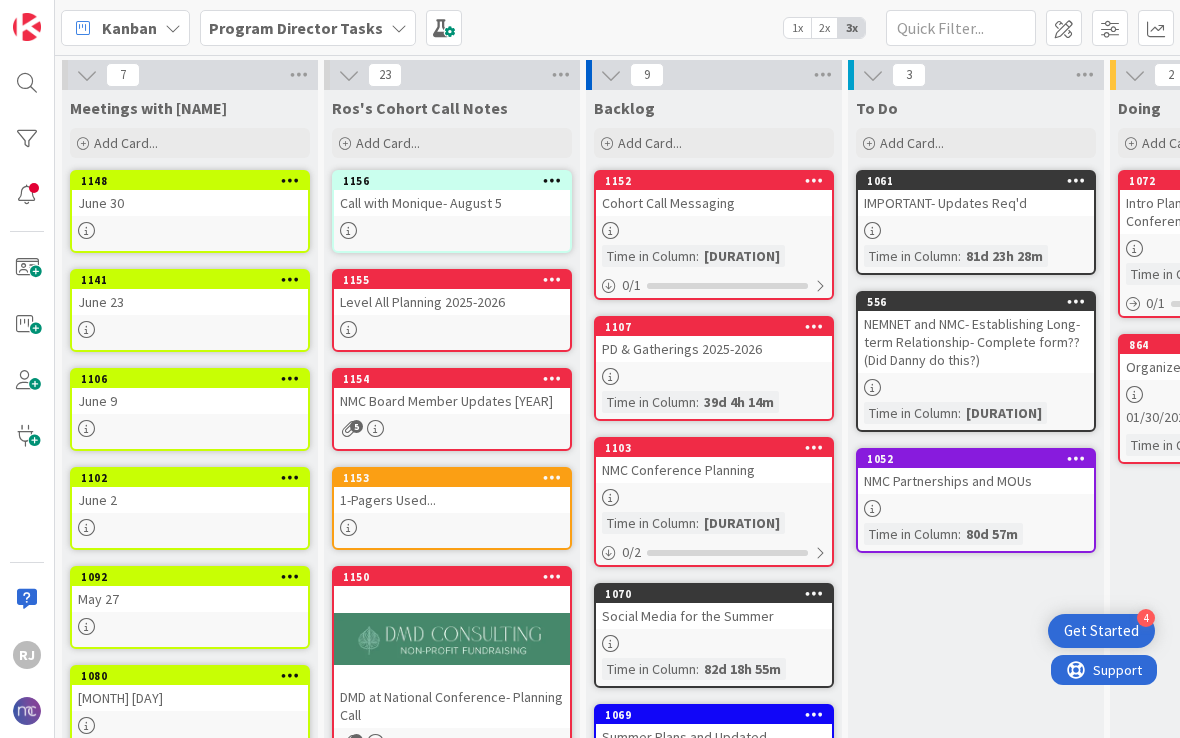 scroll, scrollTop: 0, scrollLeft: 0, axis: both 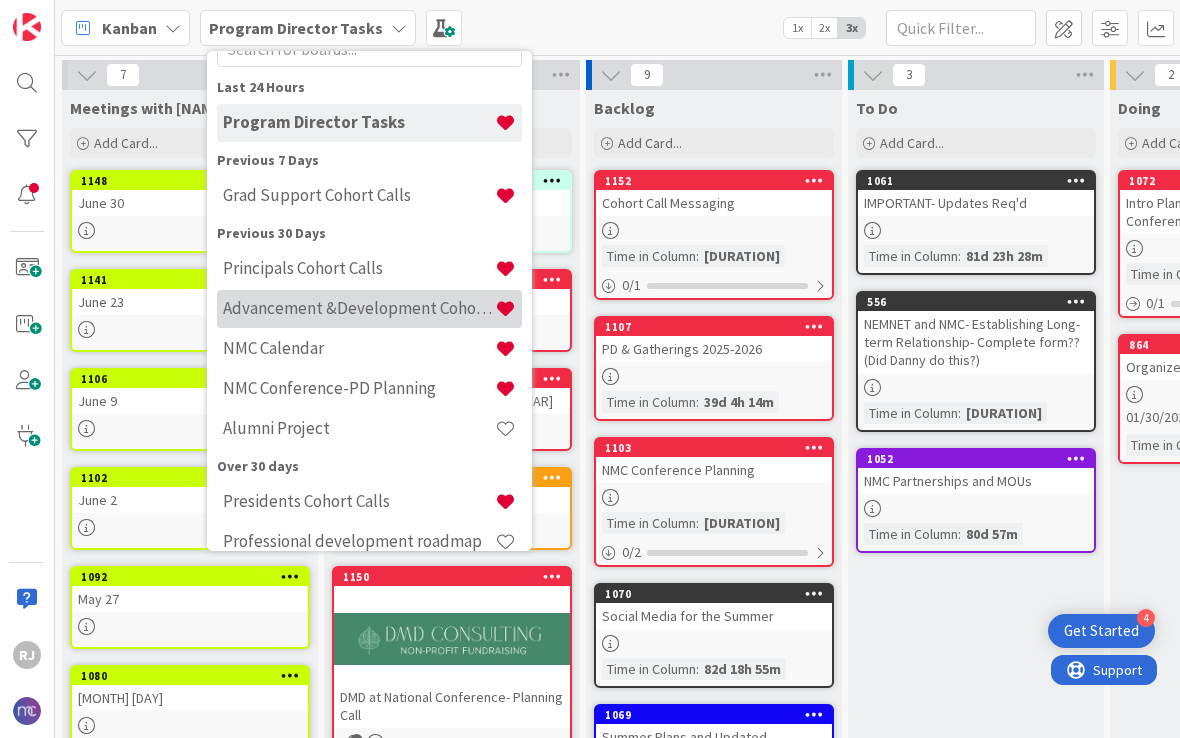 click on "Advancement &Development Cohort Calls" at bounding box center (359, 308) 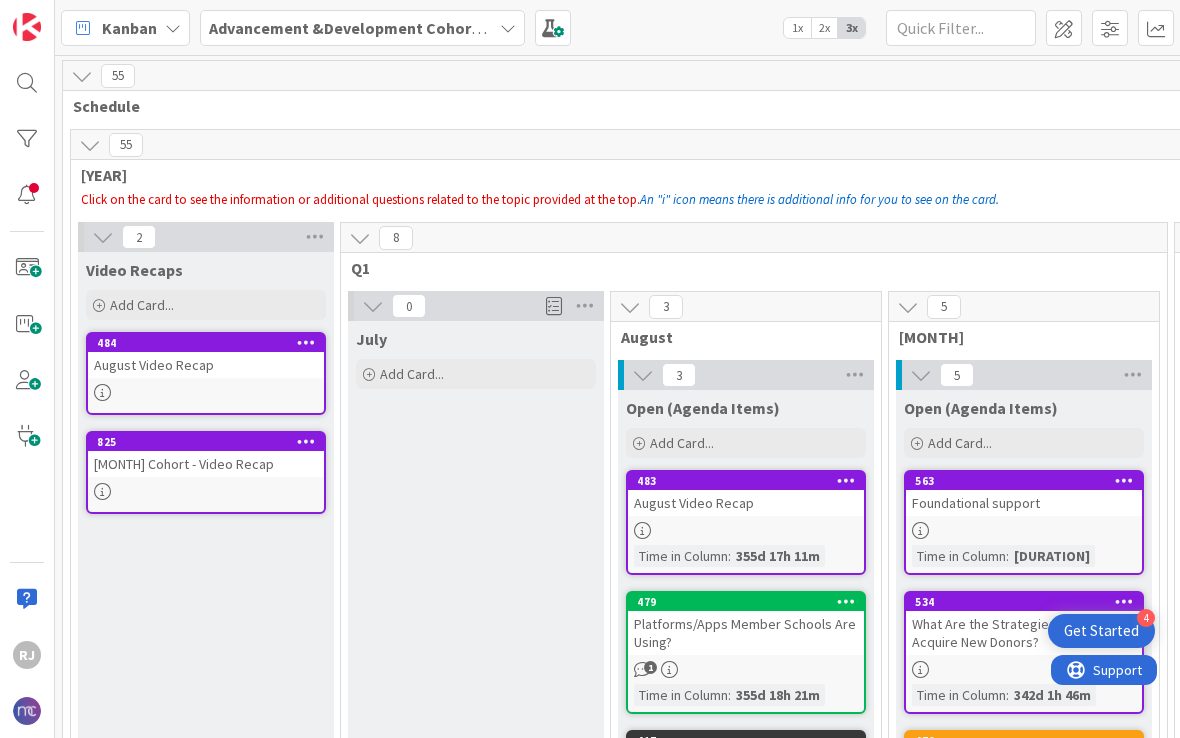 click on "Advancement &Development Cohort Calls" at bounding box center [363, 28] 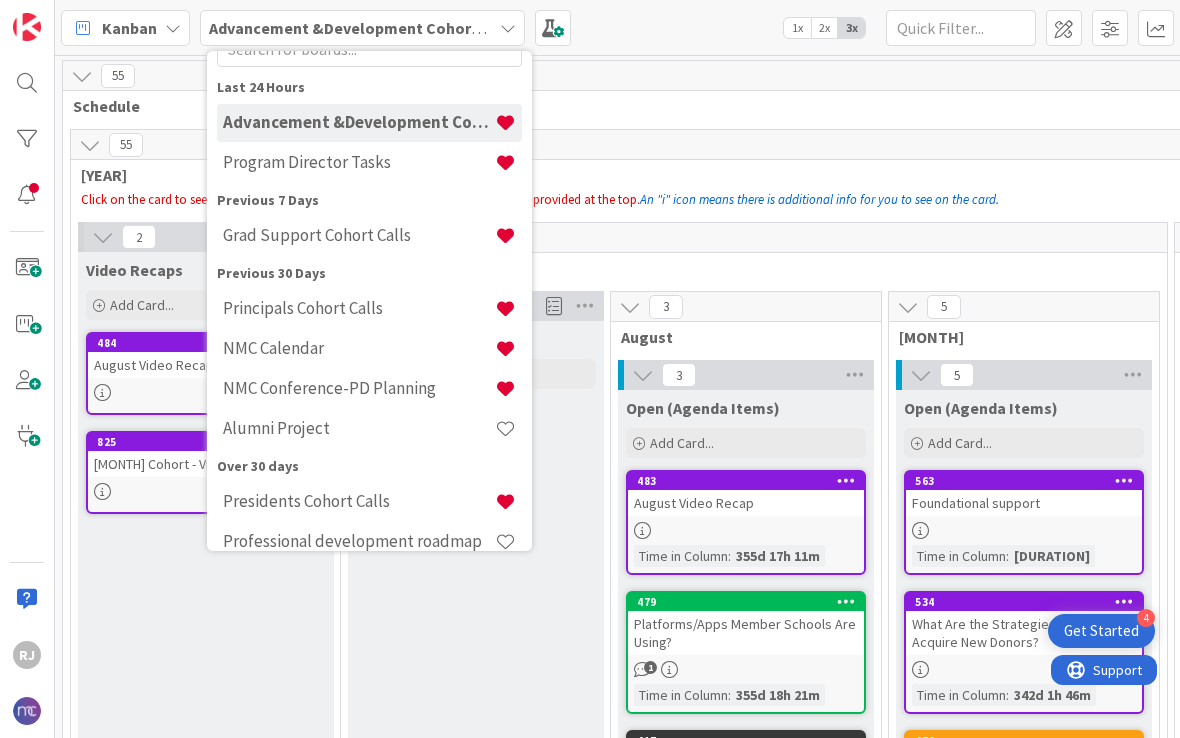 scroll, scrollTop: 63, scrollLeft: 0, axis: vertical 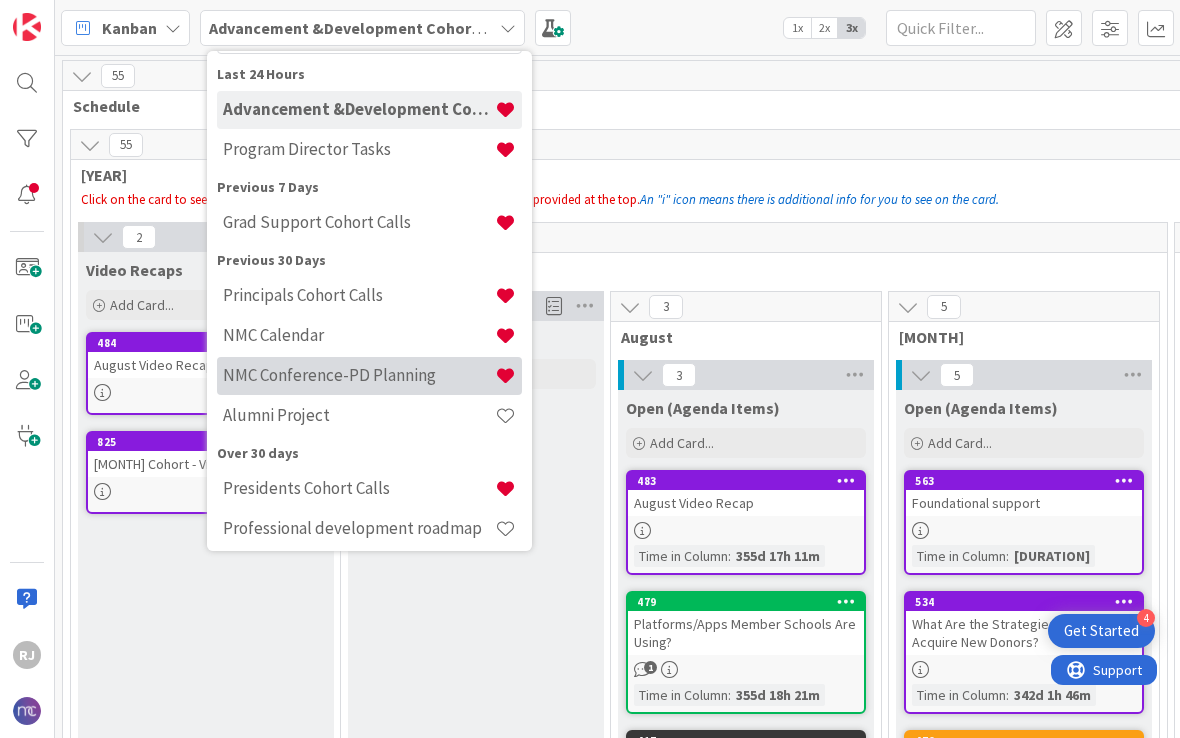 click on "NMC Conference-PD Planning" at bounding box center (359, 375) 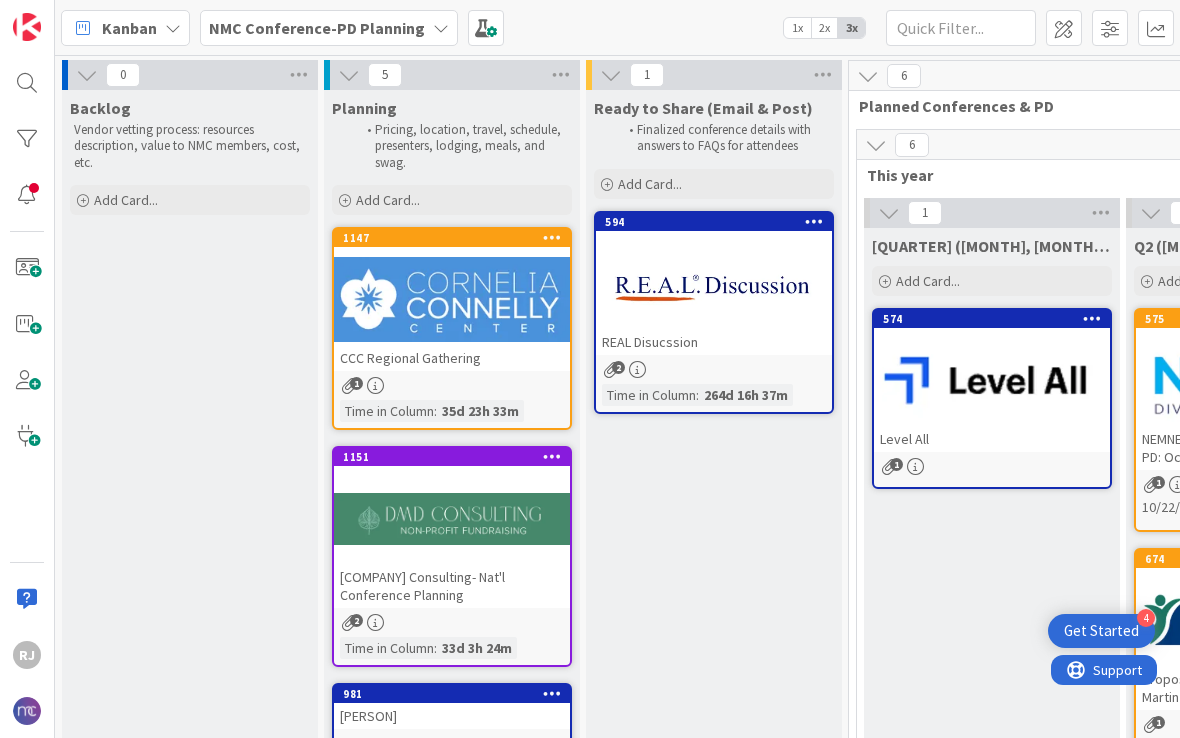 scroll, scrollTop: 0, scrollLeft: 0, axis: both 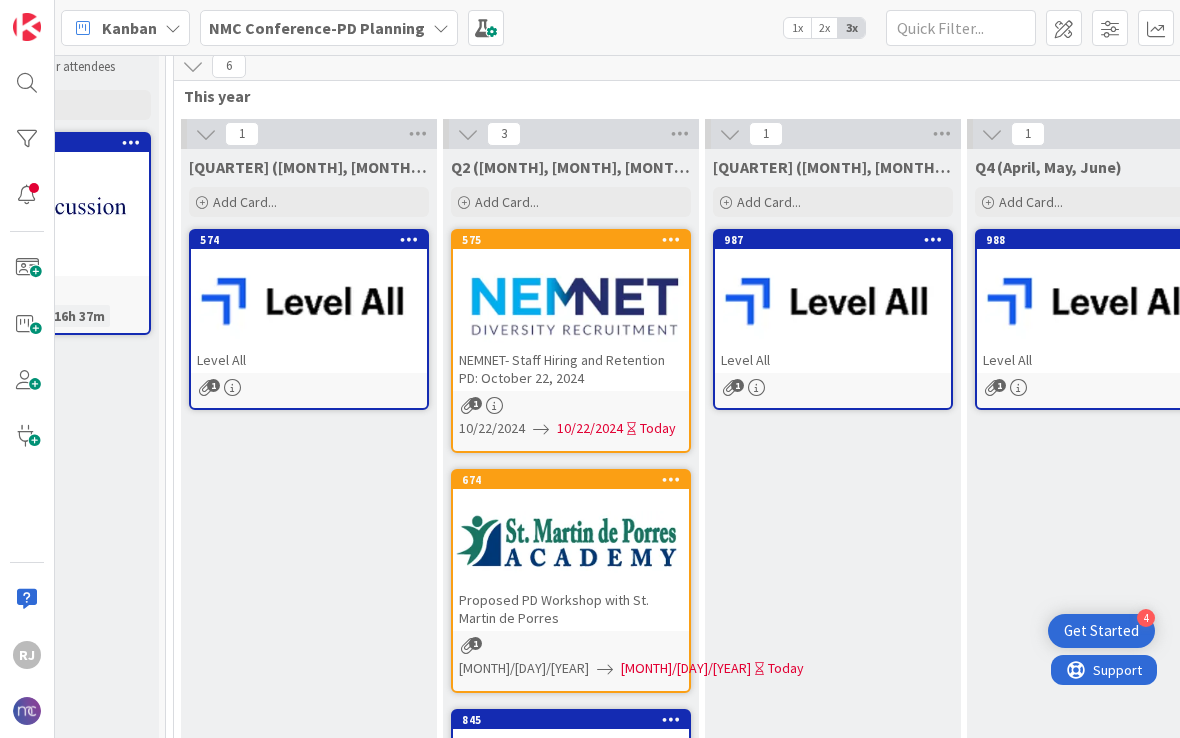 click on "NMC Conference-PD Planning" at bounding box center [317, 28] 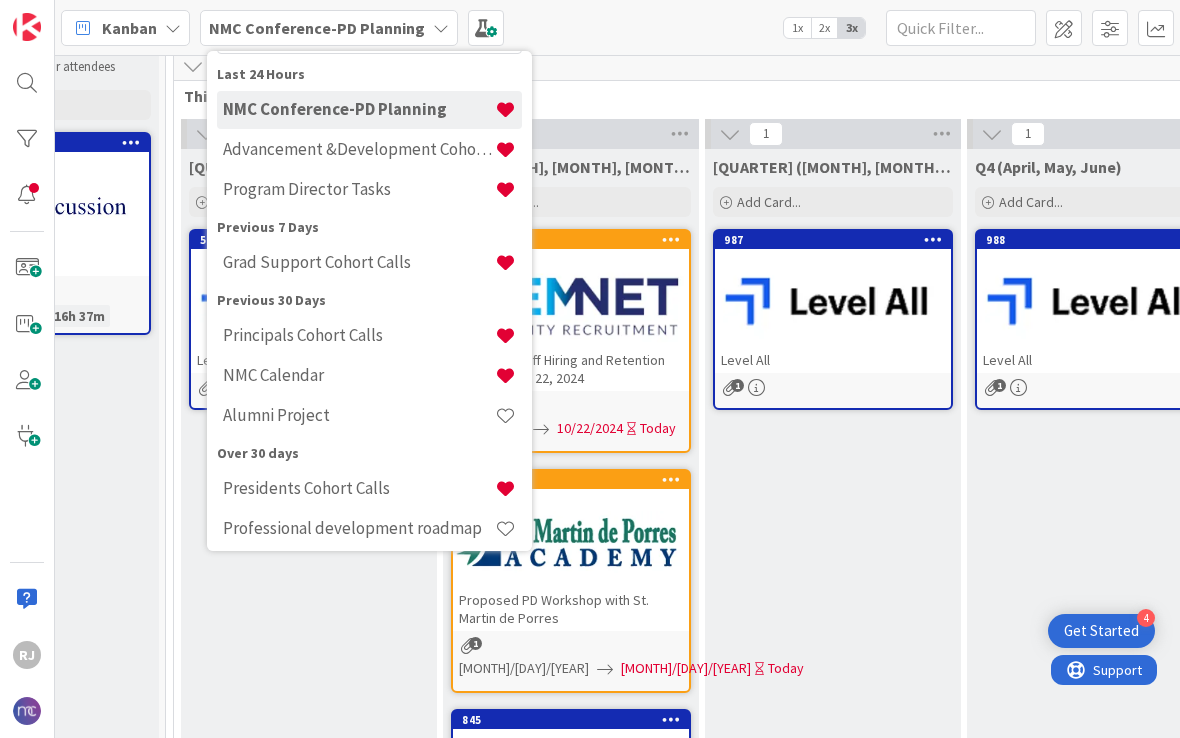 scroll, scrollTop: 0, scrollLeft: 0, axis: both 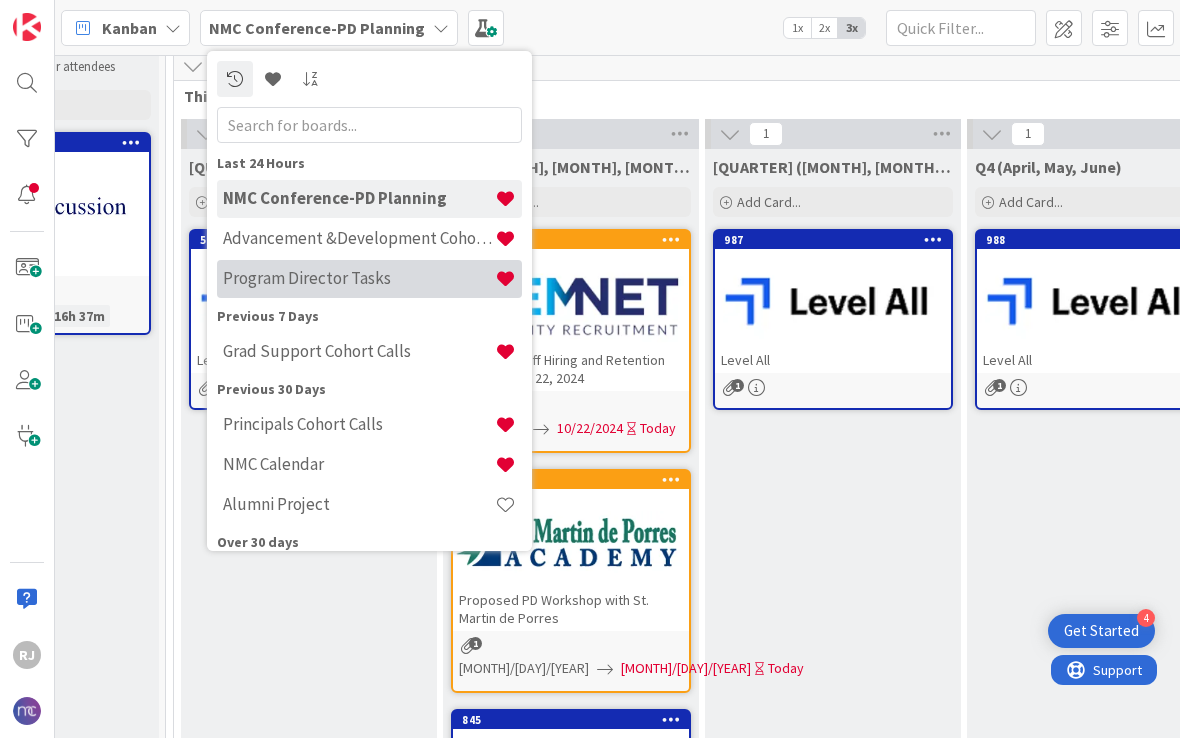 click on "Program Director Tasks" at bounding box center [359, 278] 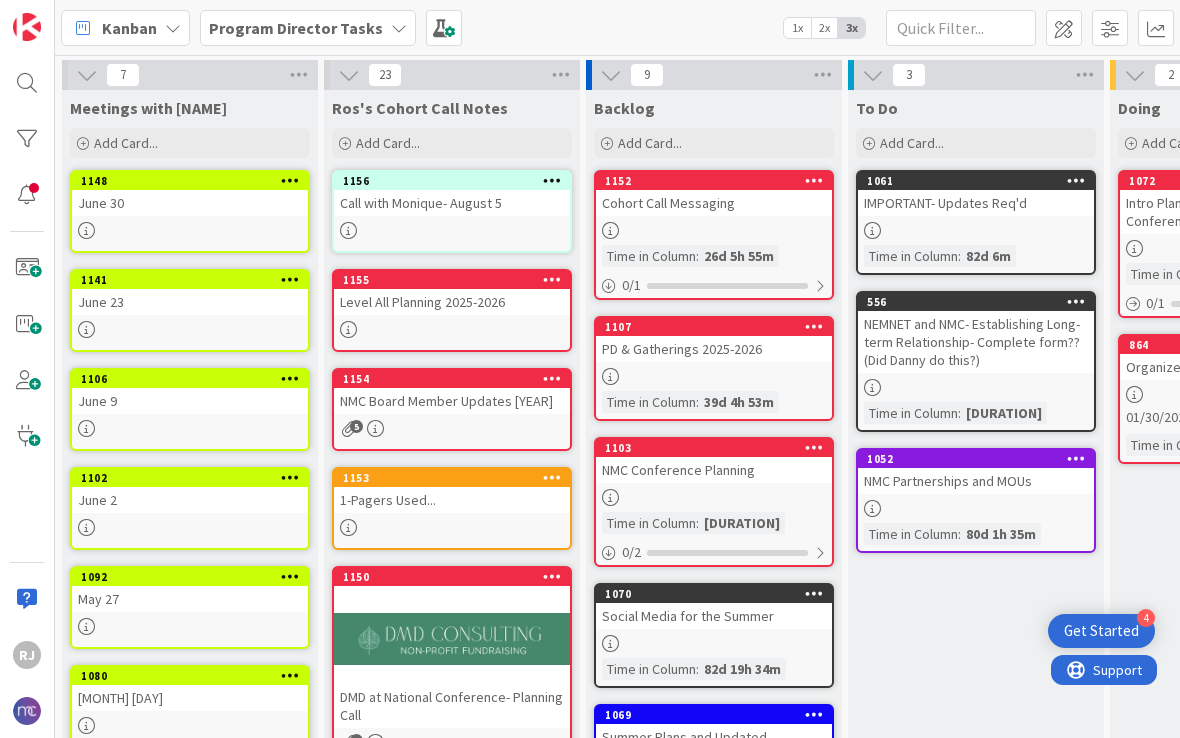 scroll, scrollTop: 0, scrollLeft: 0, axis: both 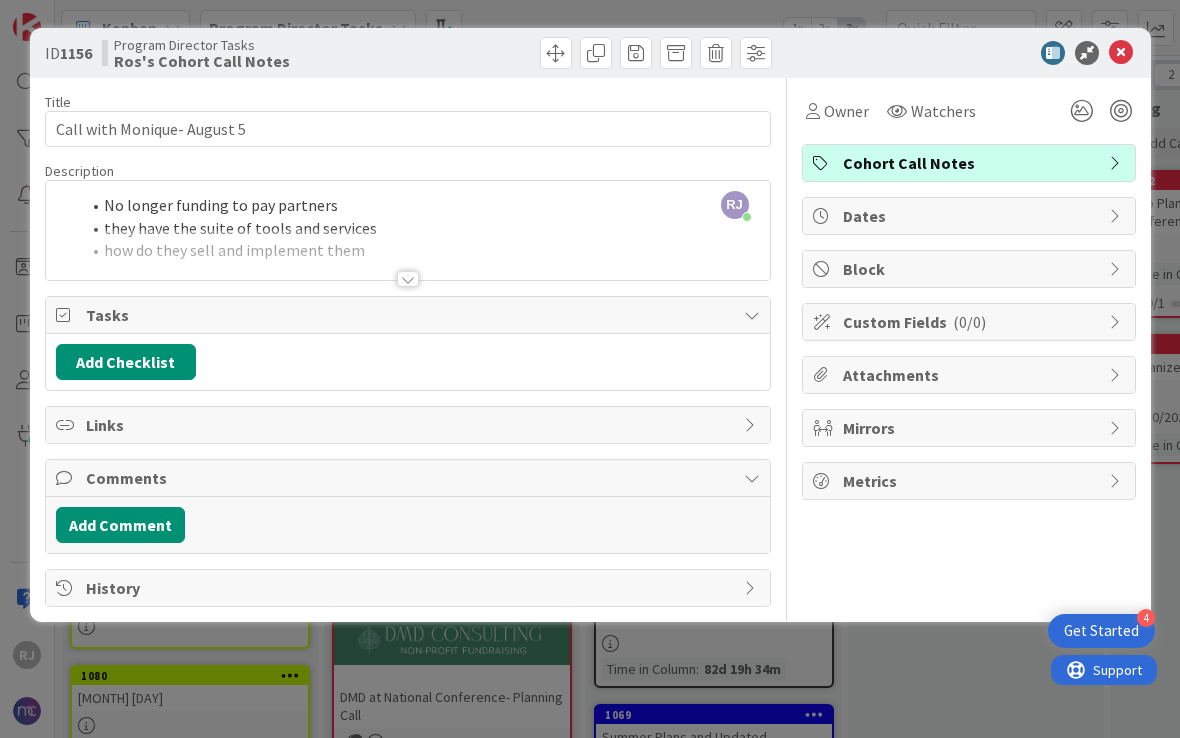 click at bounding box center [408, 279] 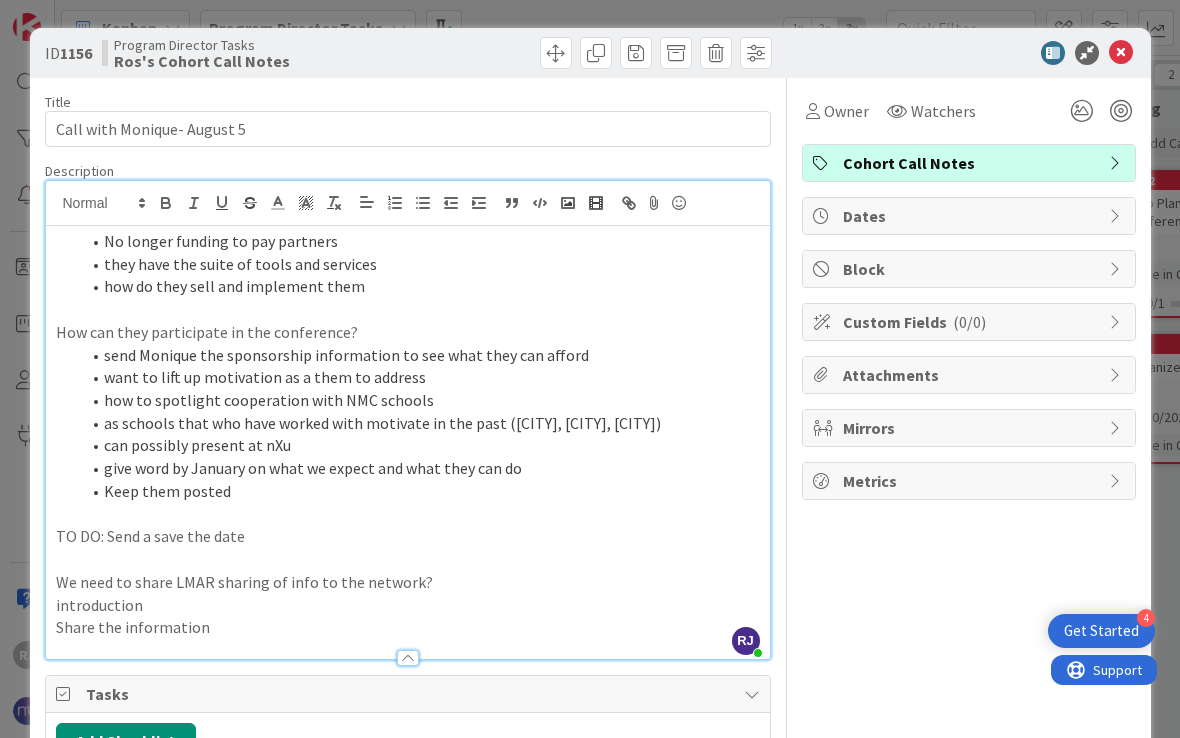 click on "Share the information" at bounding box center [408, 627] 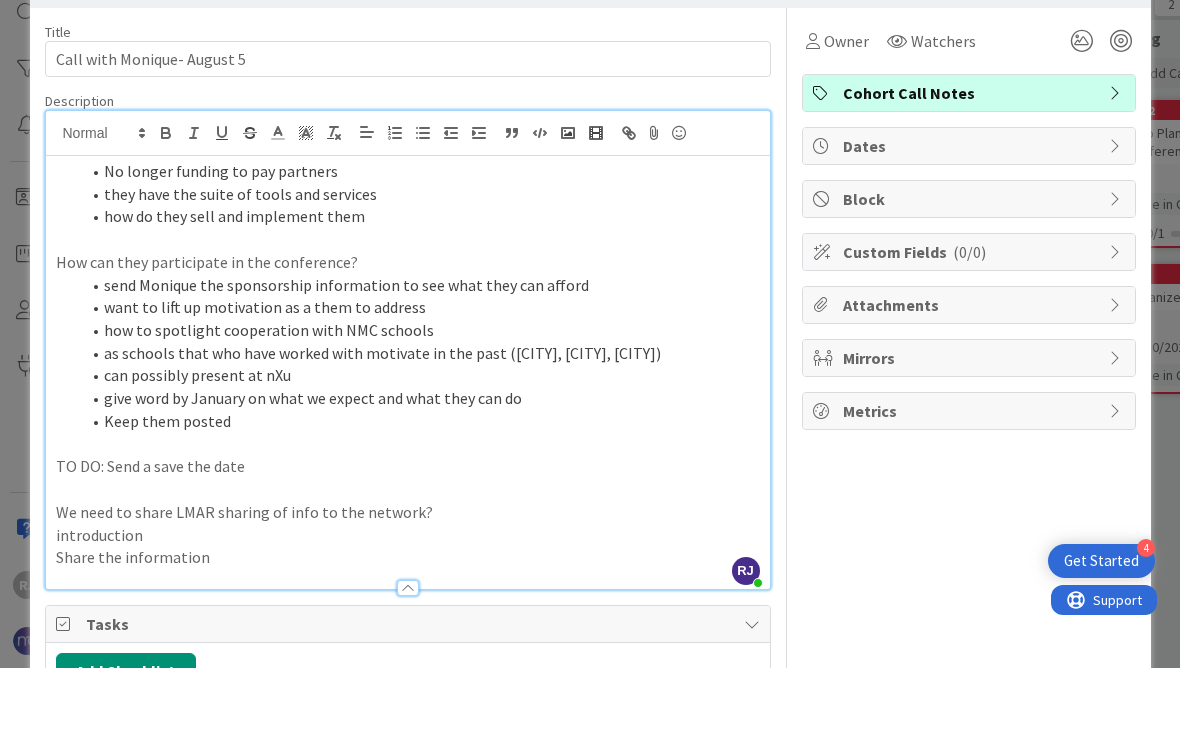 scroll, scrollTop: 1, scrollLeft: 0, axis: vertical 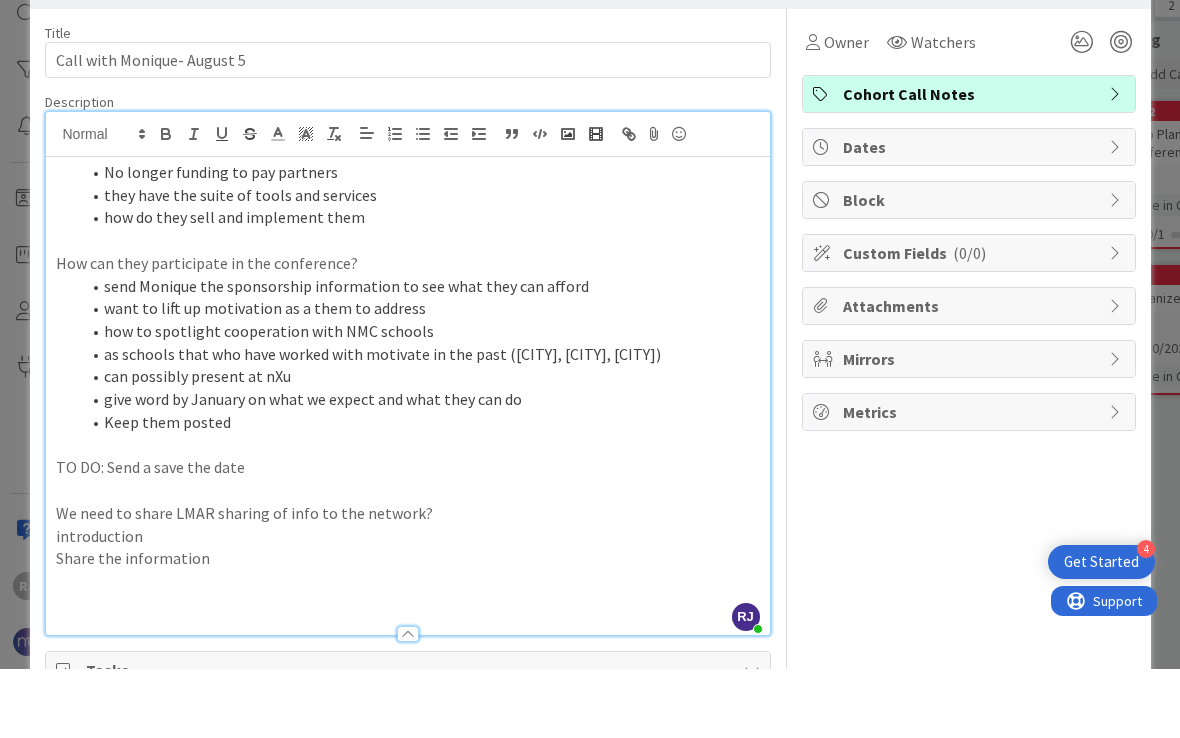 type 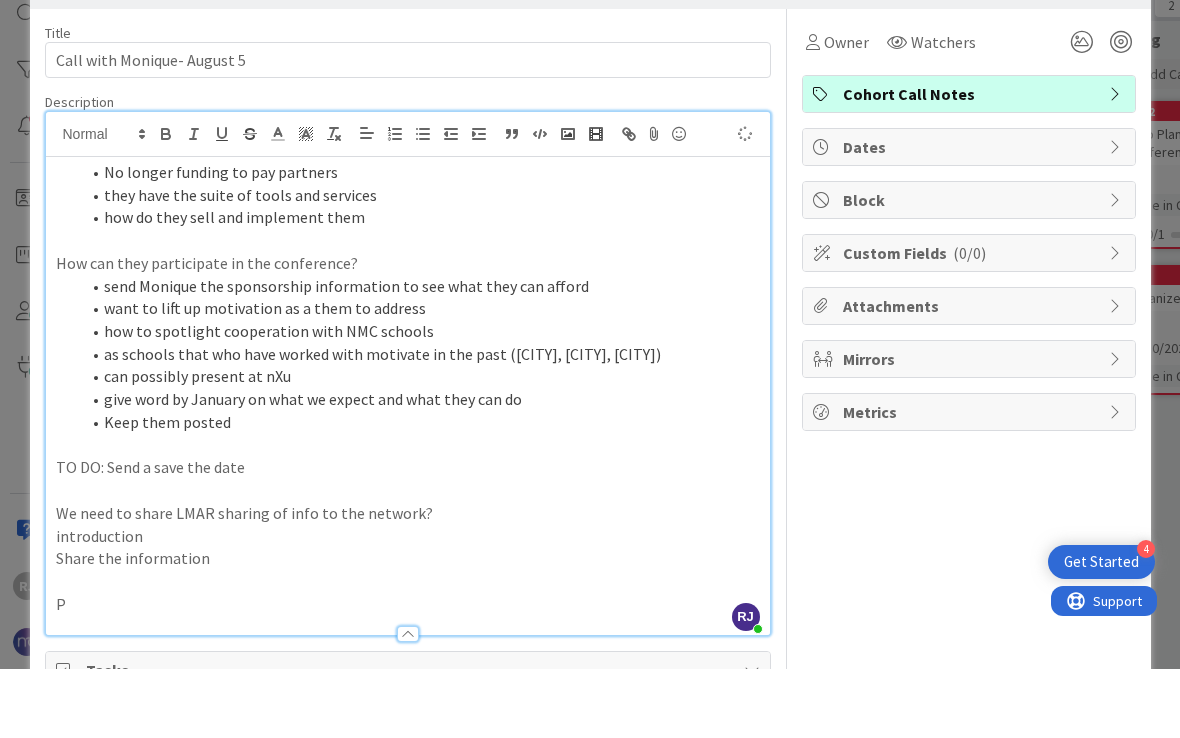 scroll, scrollTop: 0, scrollLeft: 0, axis: both 